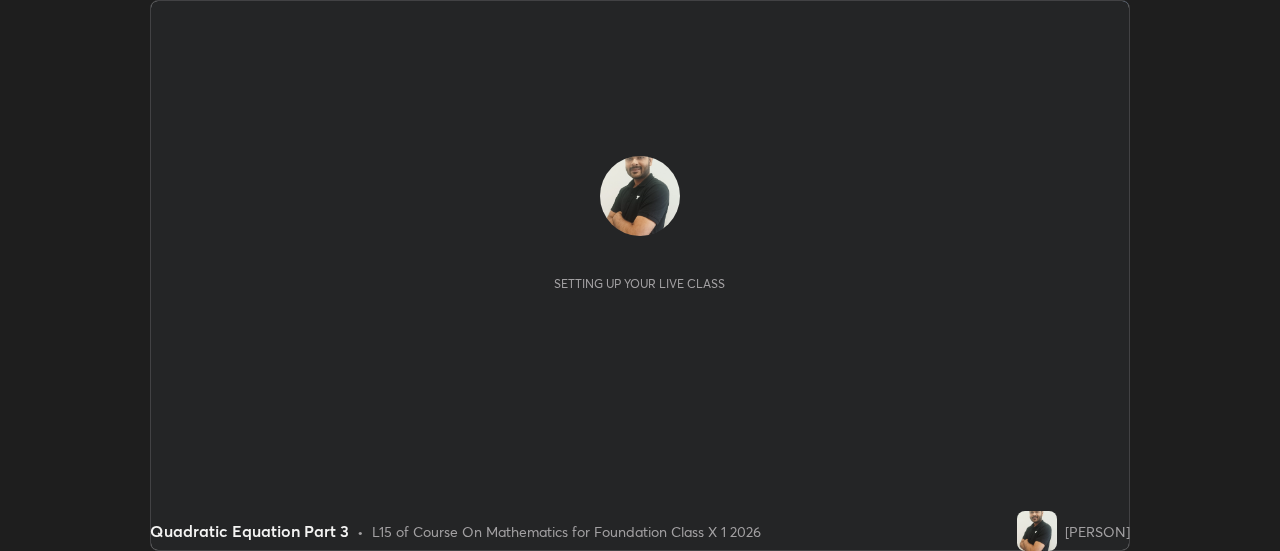 scroll, scrollTop: 0, scrollLeft: 0, axis: both 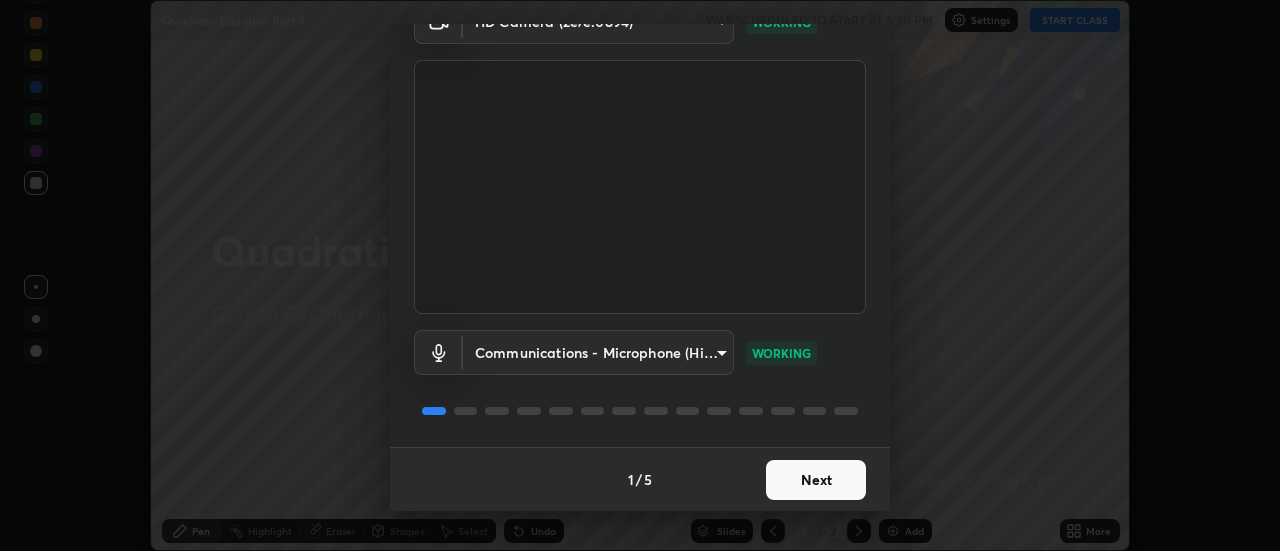 click on "Next" at bounding box center (816, 480) 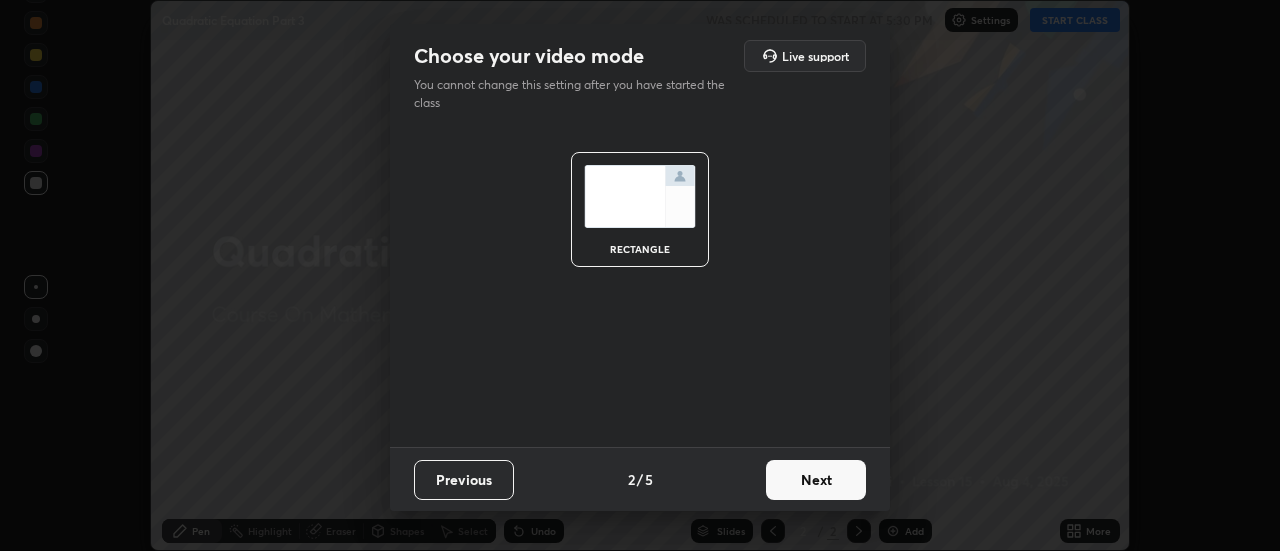 click on "Next" at bounding box center [816, 480] 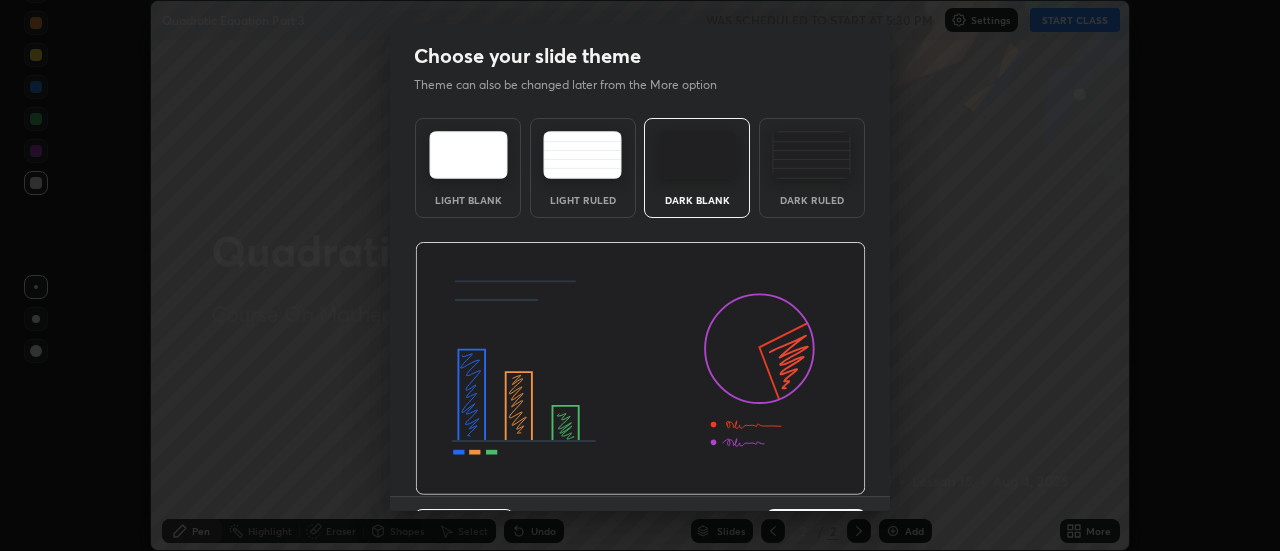 scroll, scrollTop: 49, scrollLeft: 0, axis: vertical 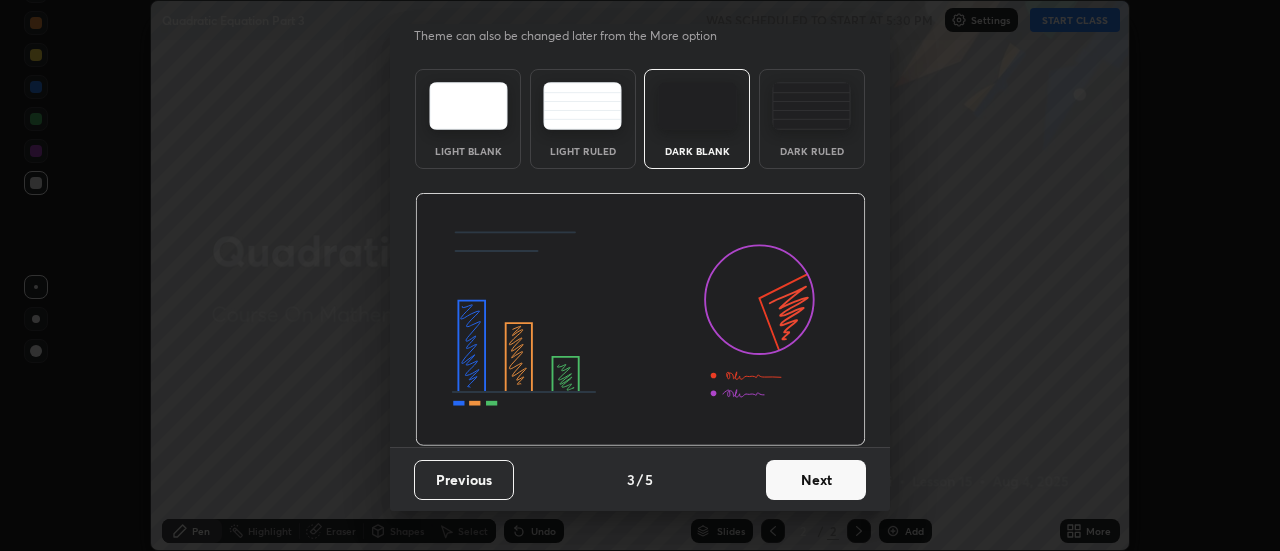 click on "Next" at bounding box center [816, 480] 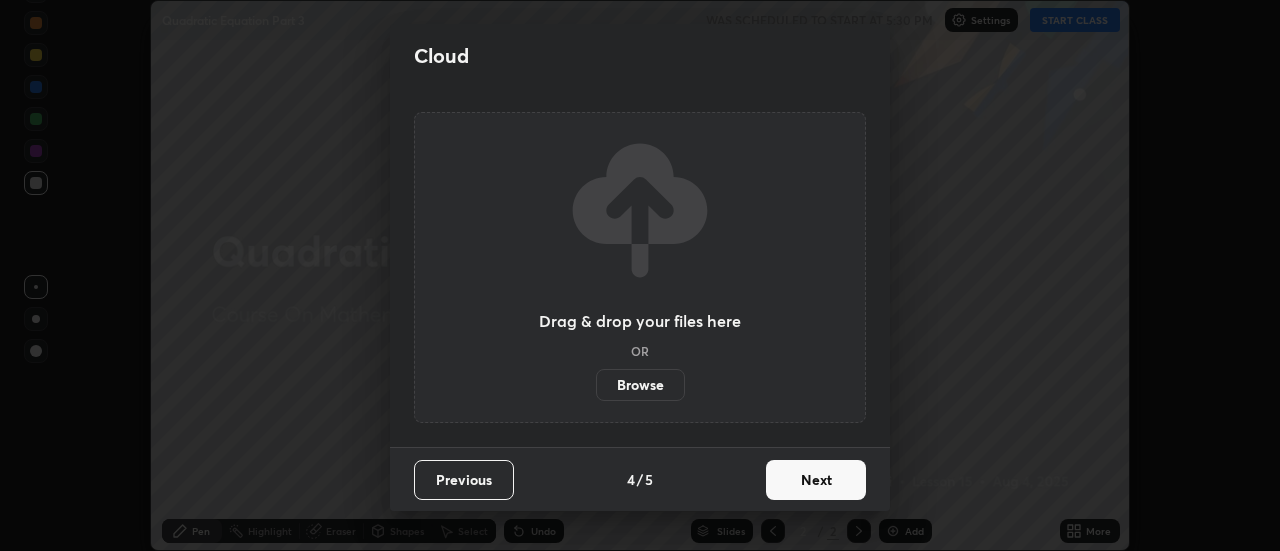 click on "Next" at bounding box center (816, 480) 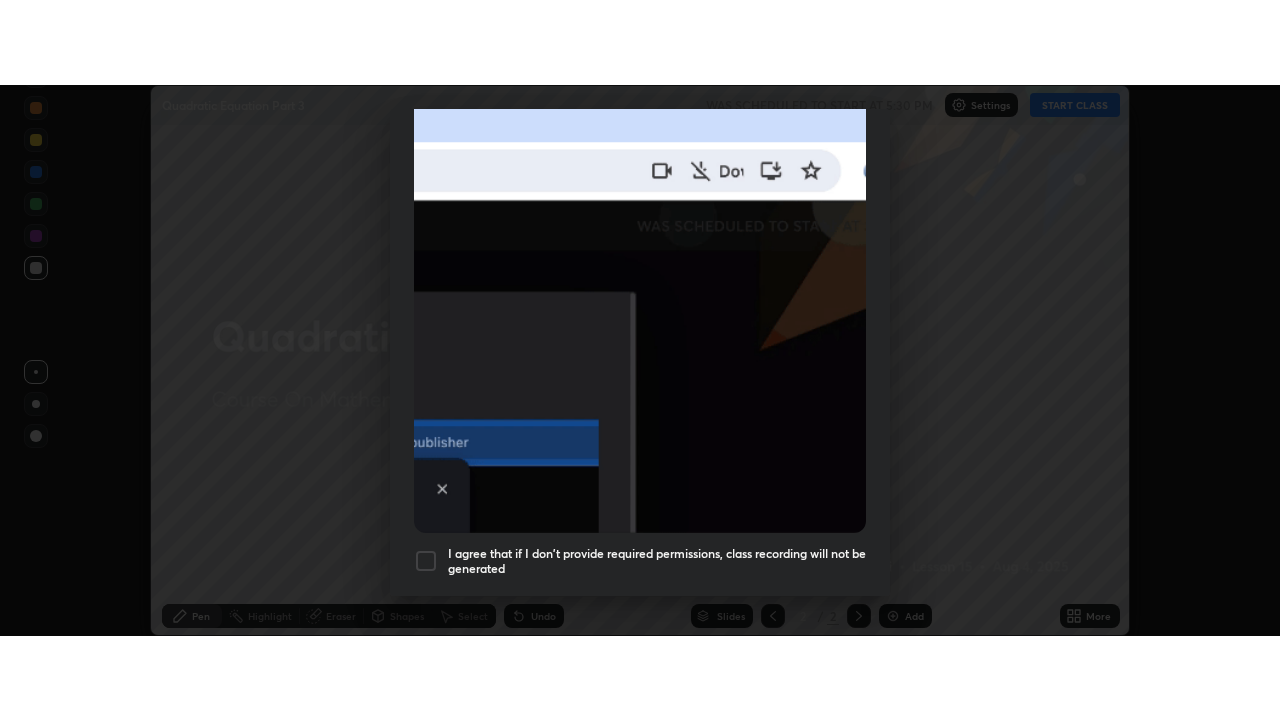 scroll, scrollTop: 513, scrollLeft: 0, axis: vertical 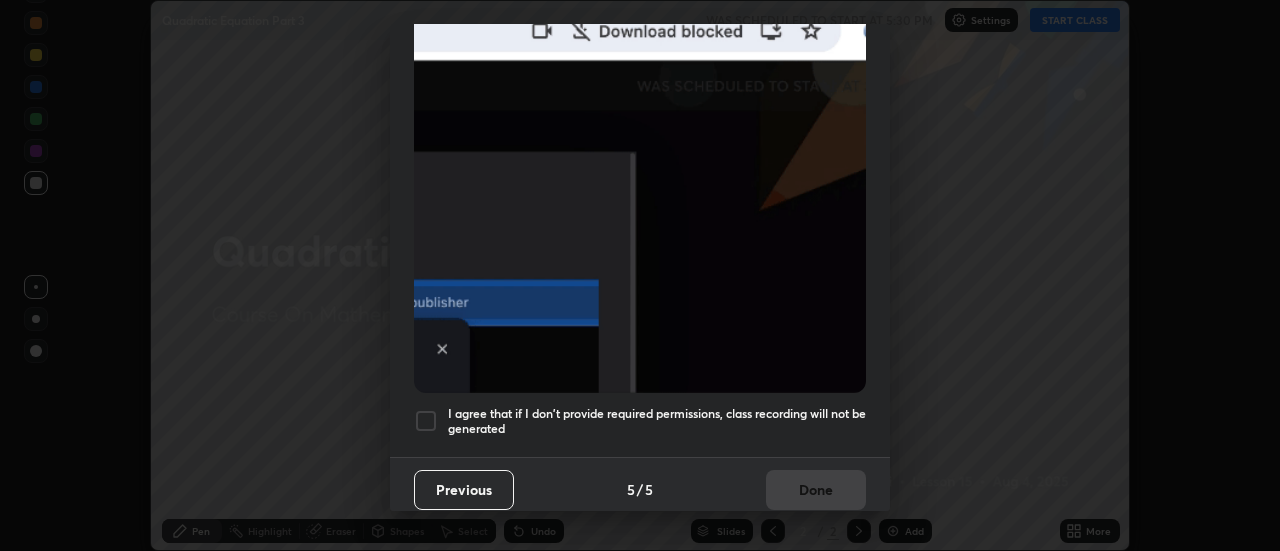 click on "I agree that if I don't provide required permissions, class recording will not be generated" at bounding box center [657, 421] 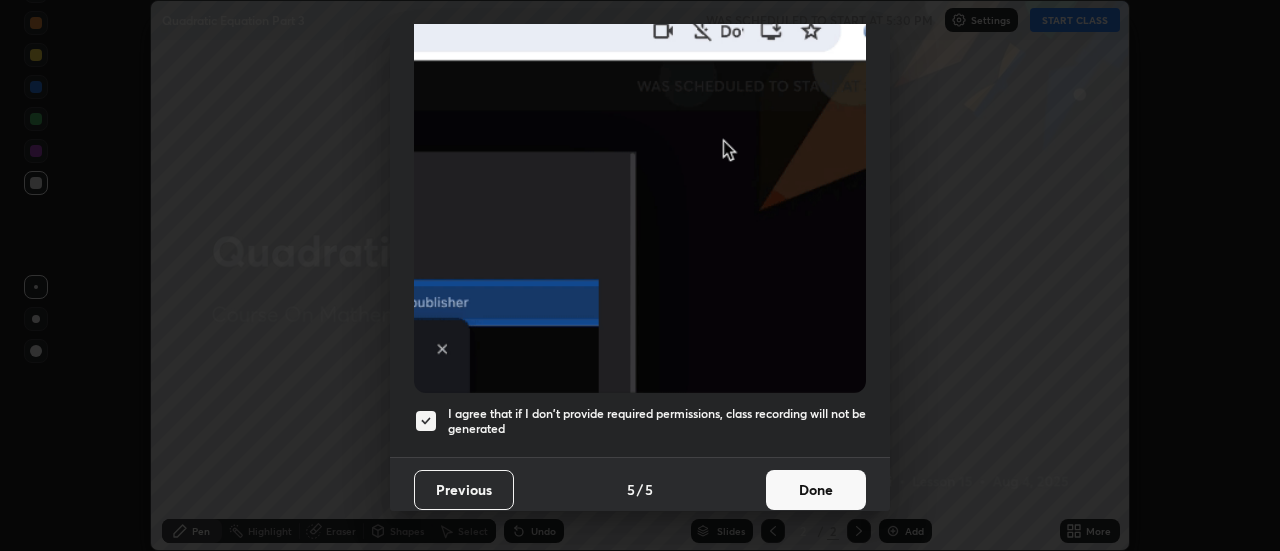 click on "Done" at bounding box center [816, 490] 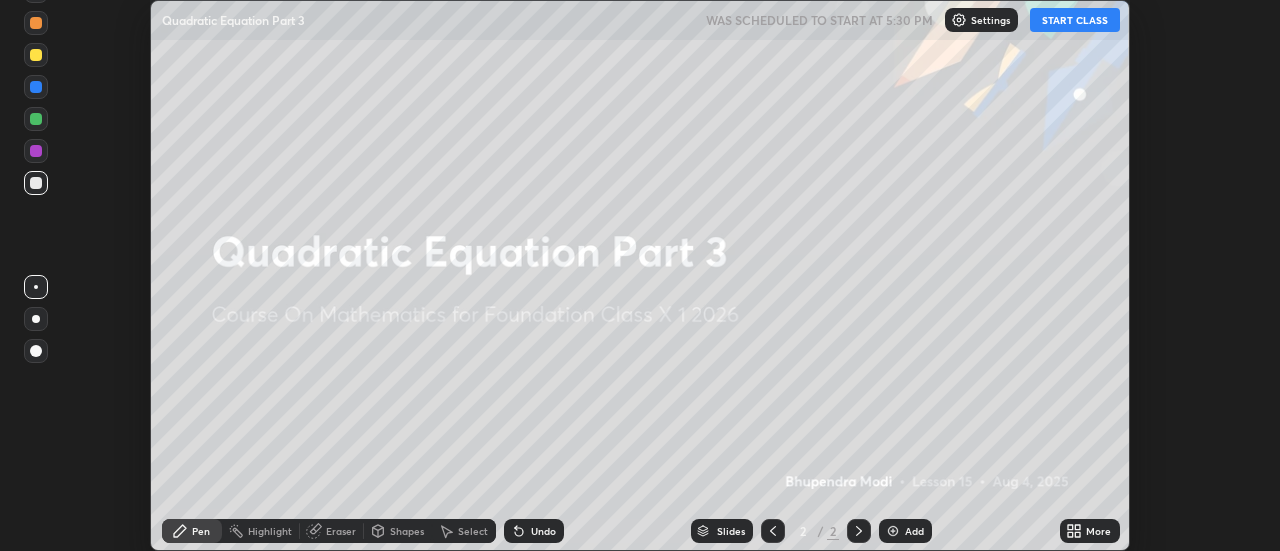 click 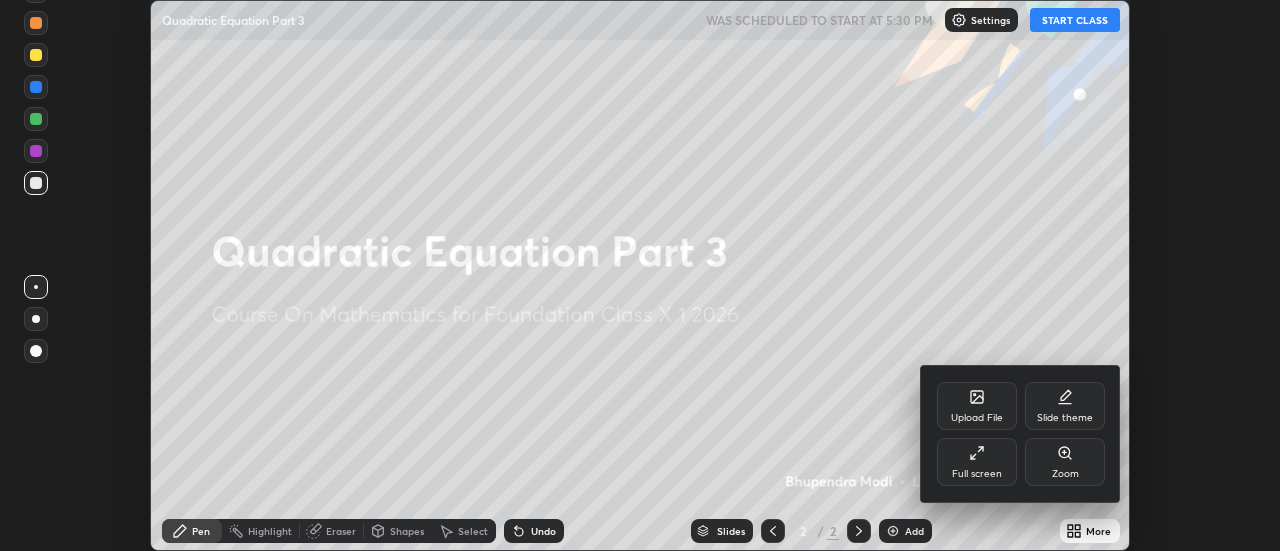 click on "Full screen" at bounding box center [977, 462] 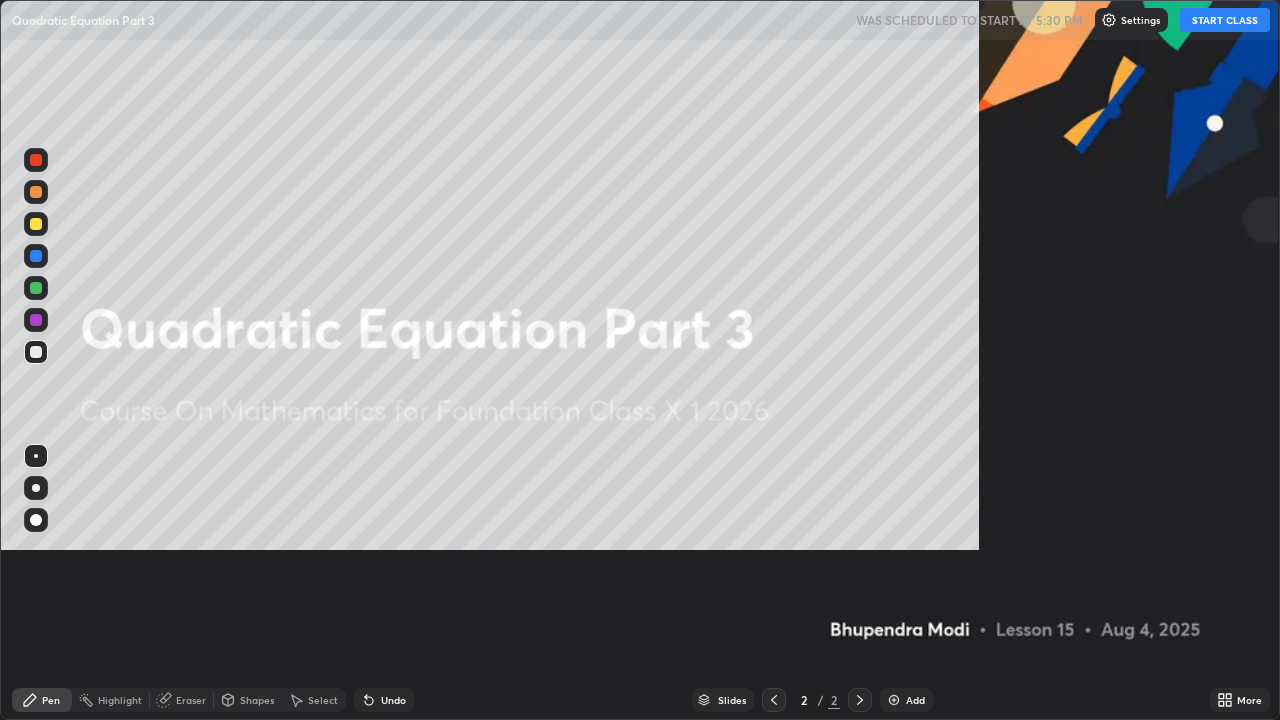 scroll, scrollTop: 99280, scrollLeft: 98720, axis: both 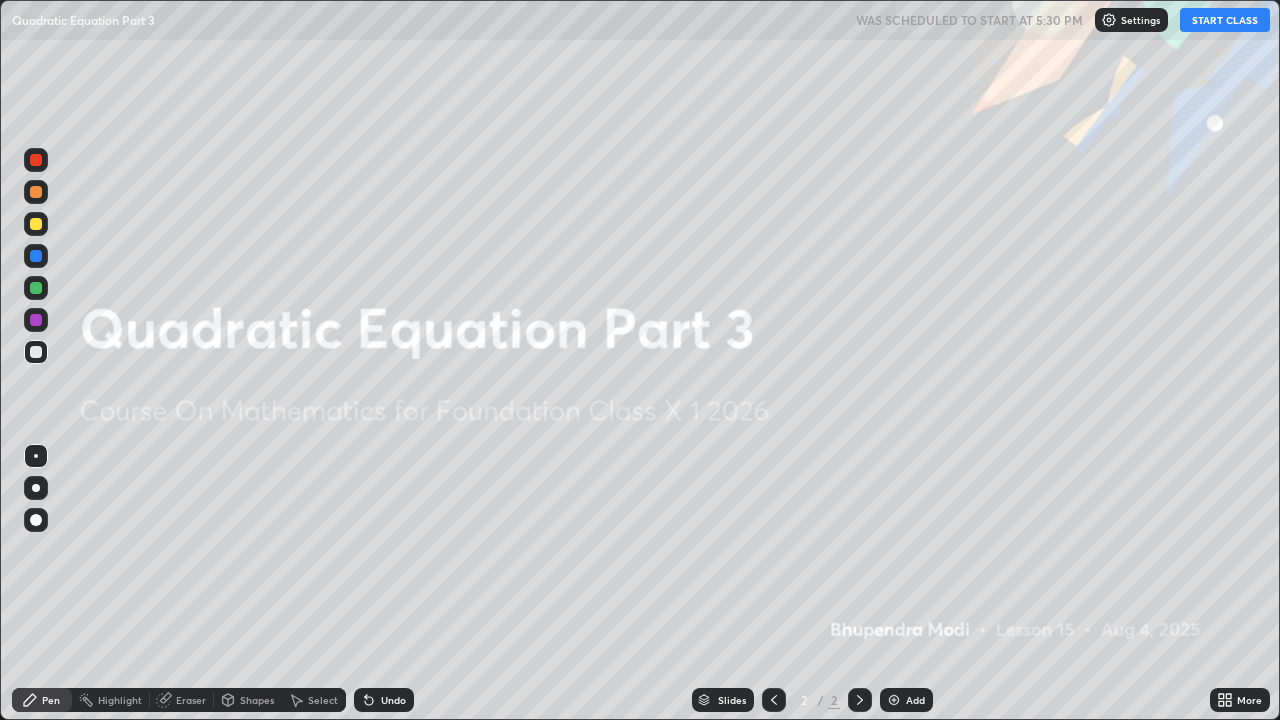 click on "START CLASS" at bounding box center [1225, 20] 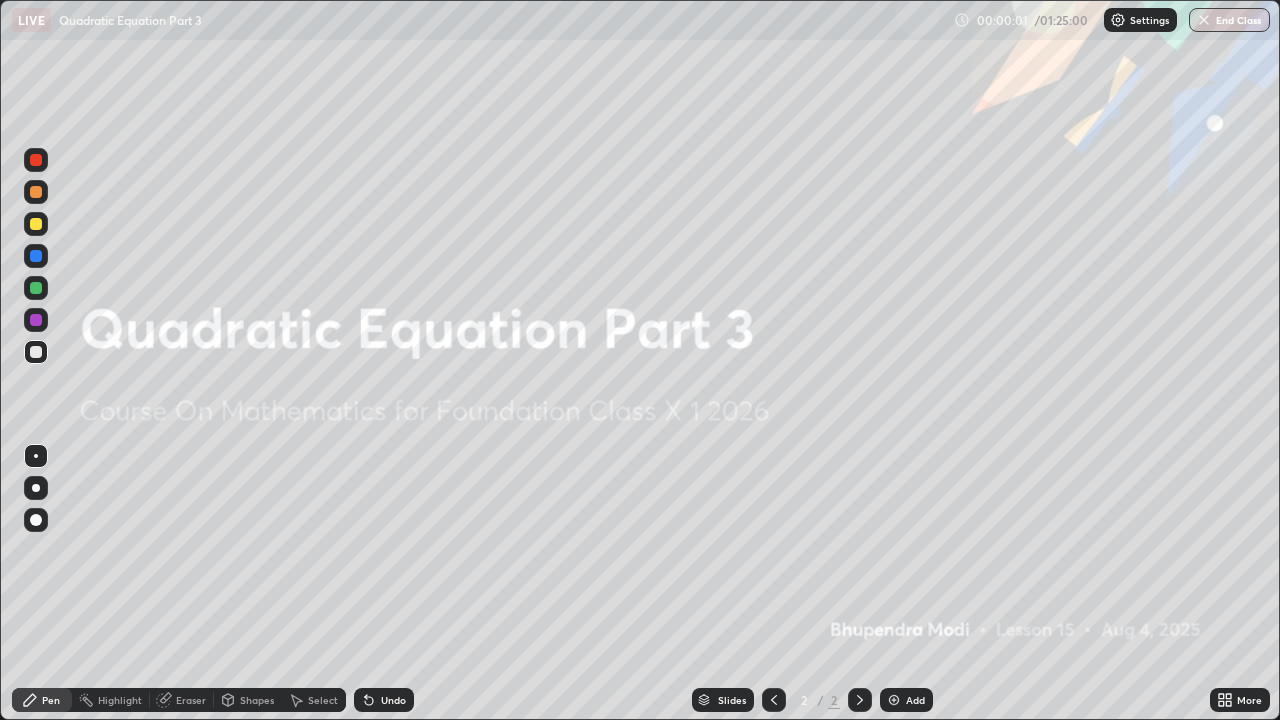 click at bounding box center [894, 700] 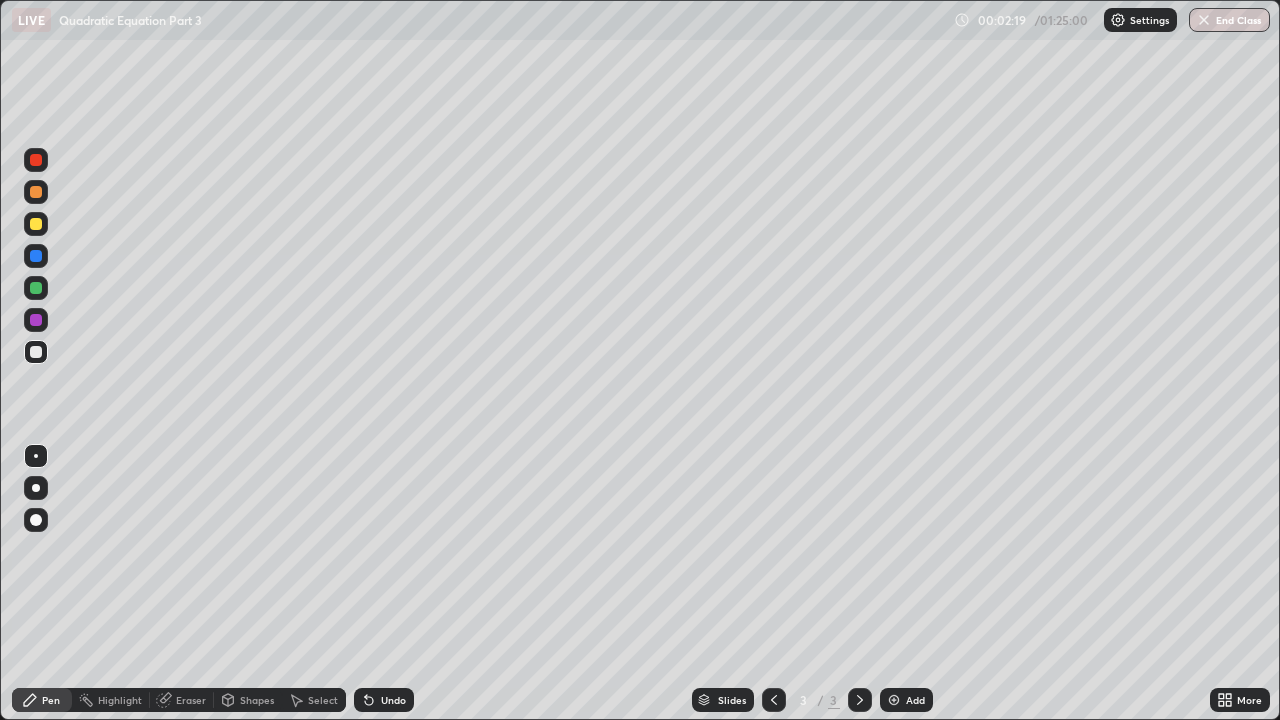 click on "Undo" at bounding box center [384, 700] 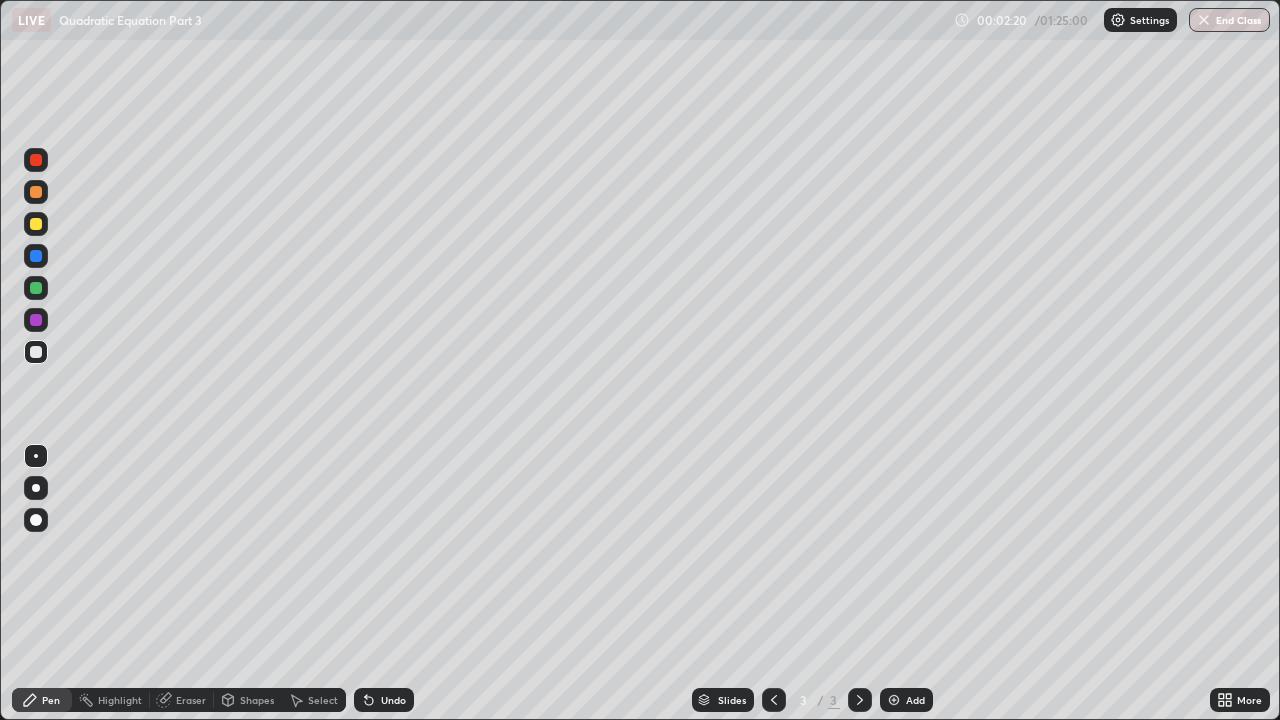 click on "Undo" at bounding box center [393, 700] 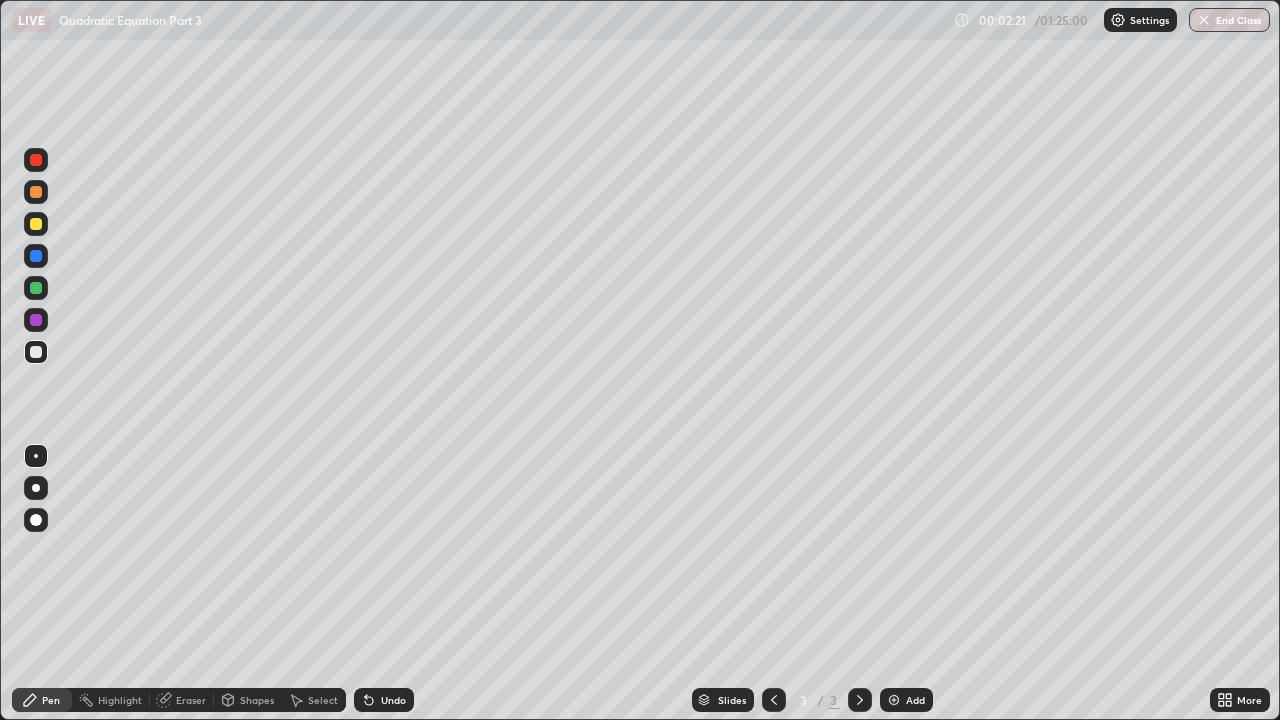 click 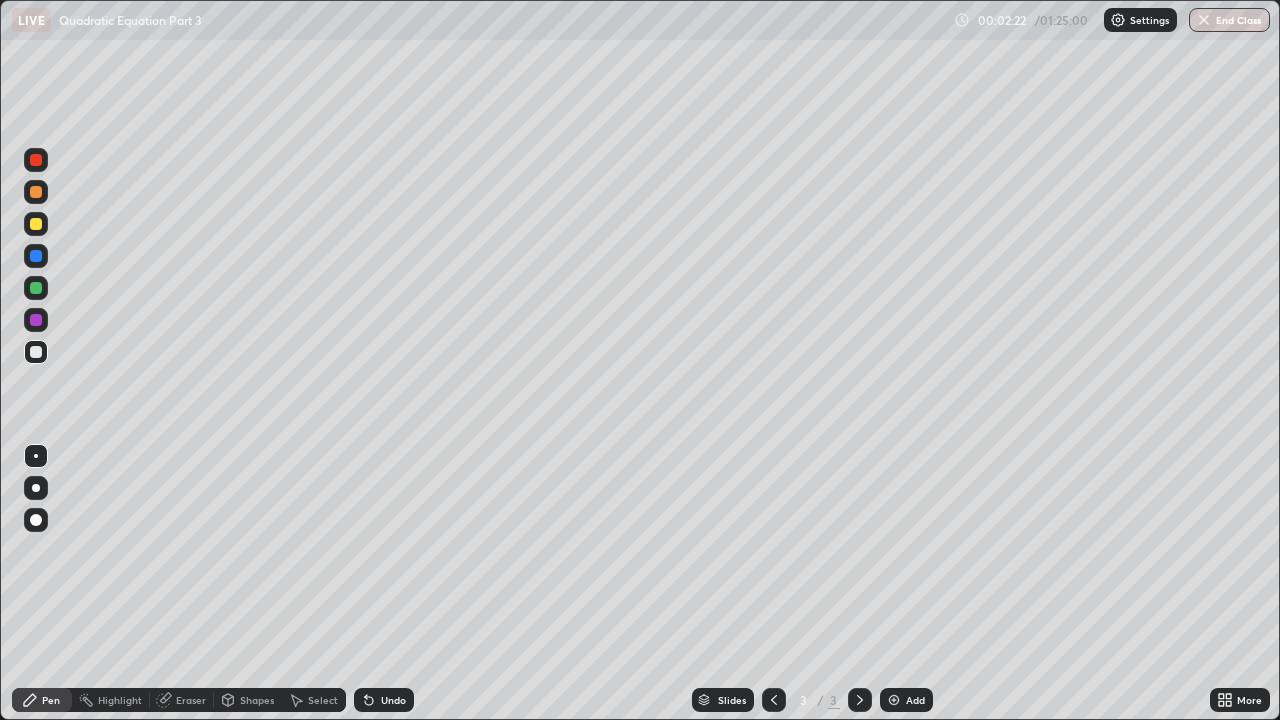 click 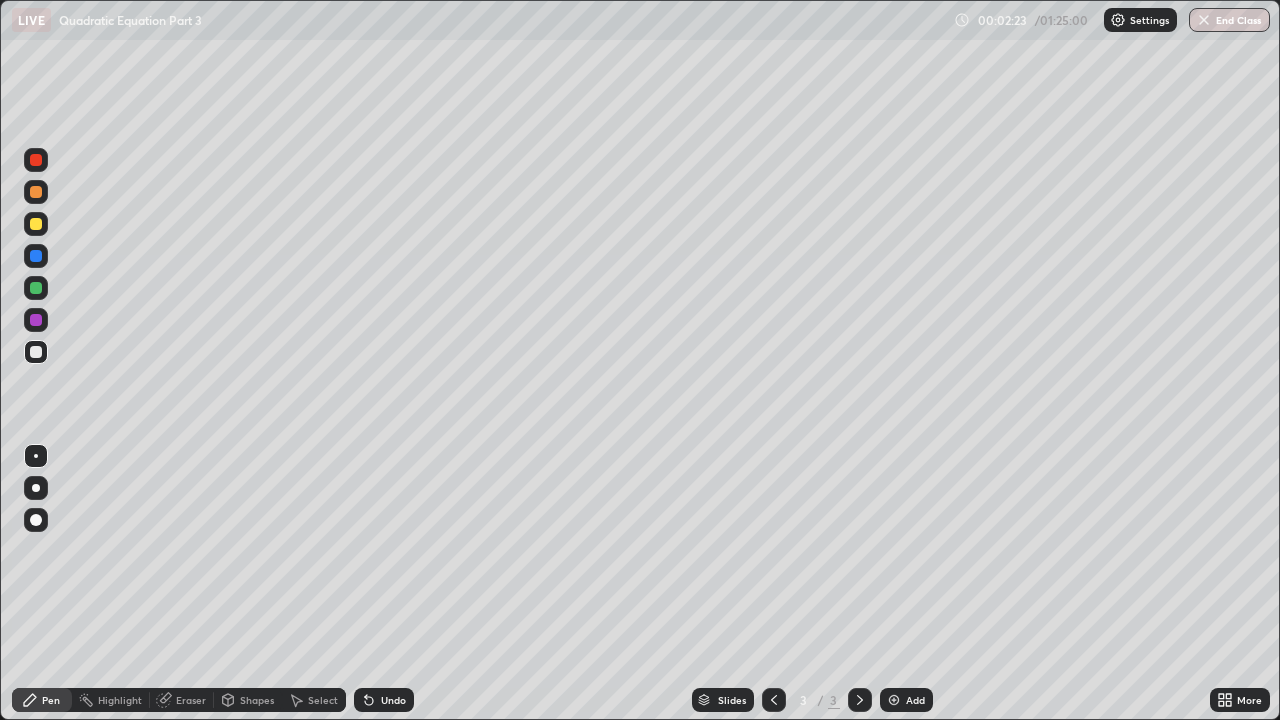 click 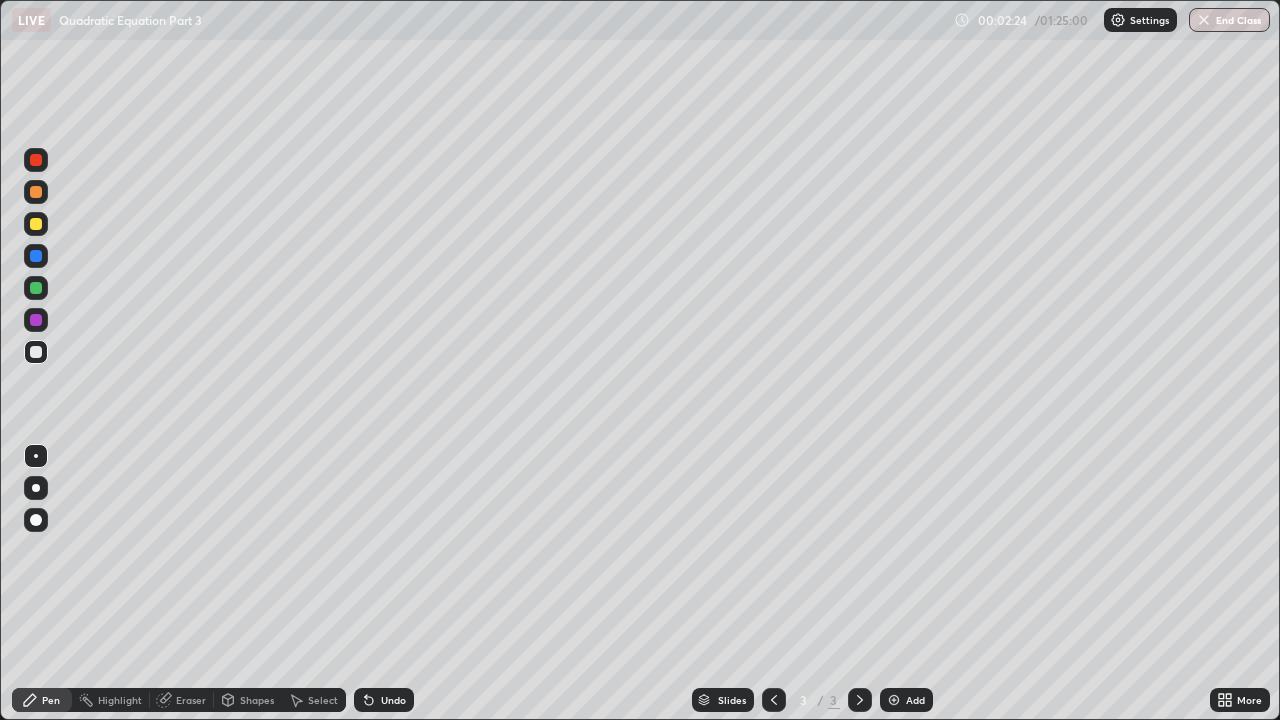 click 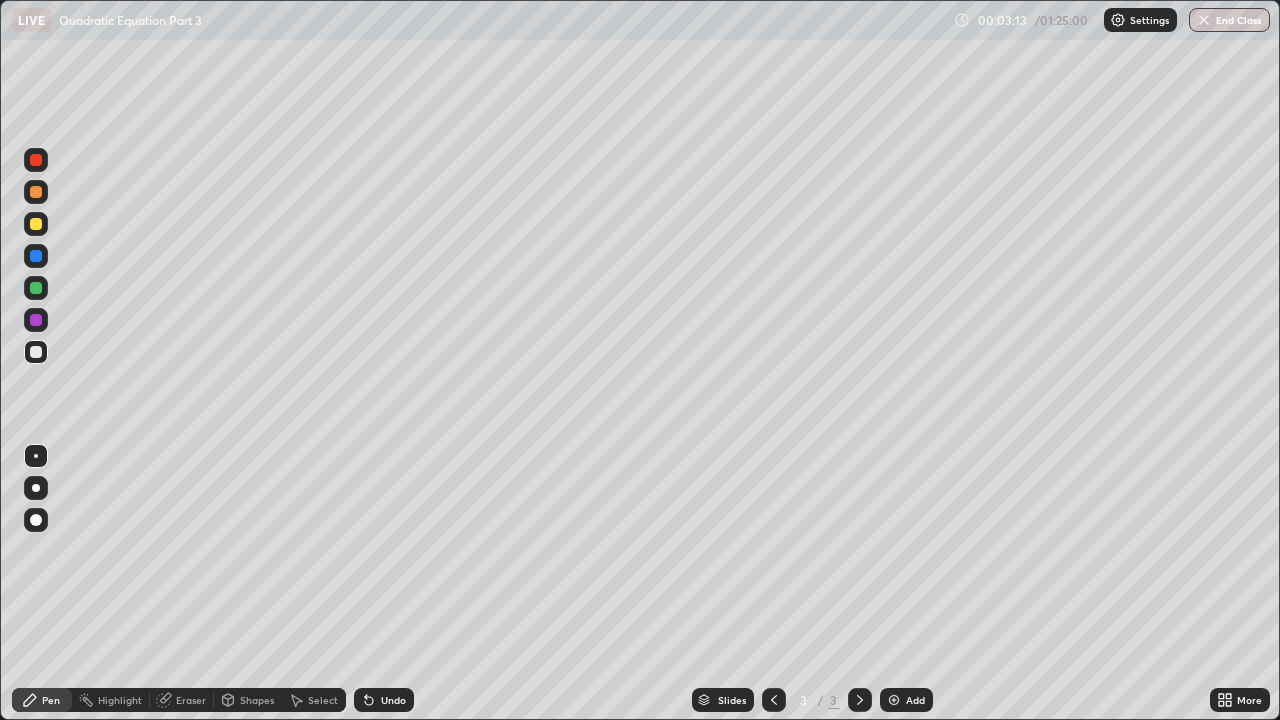 click on "Undo" at bounding box center [384, 700] 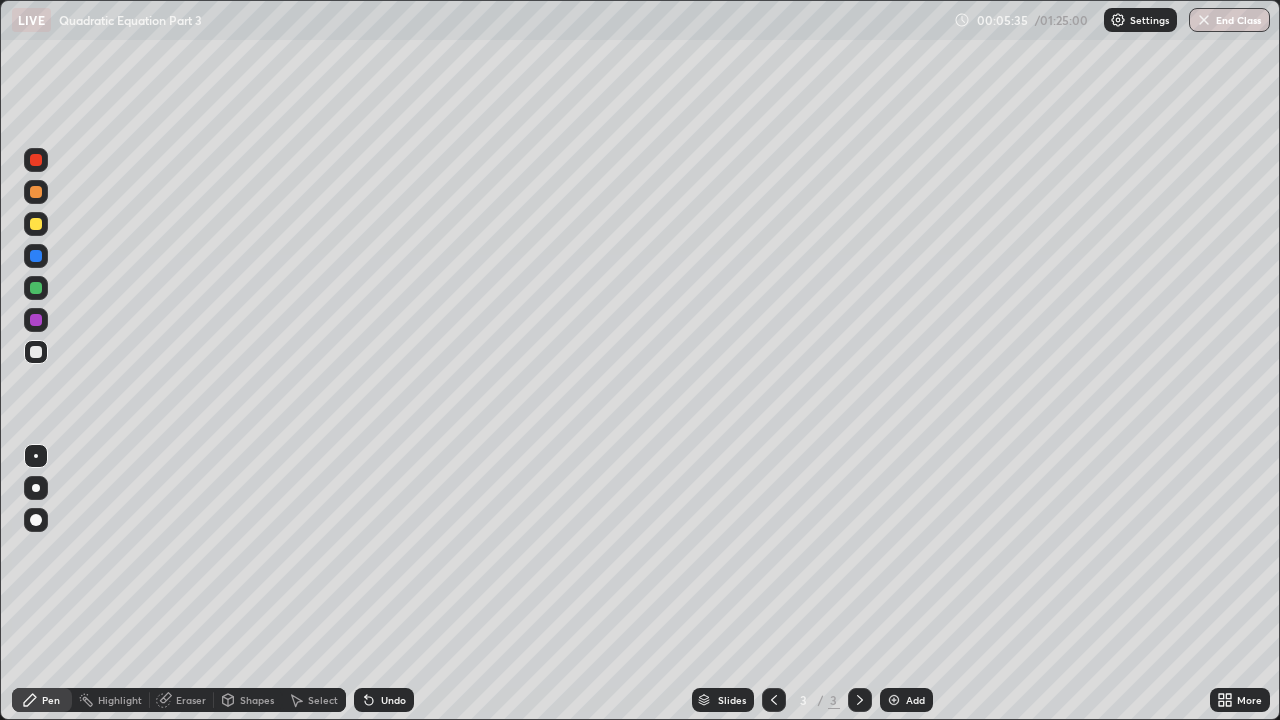 click on "Undo" at bounding box center [384, 700] 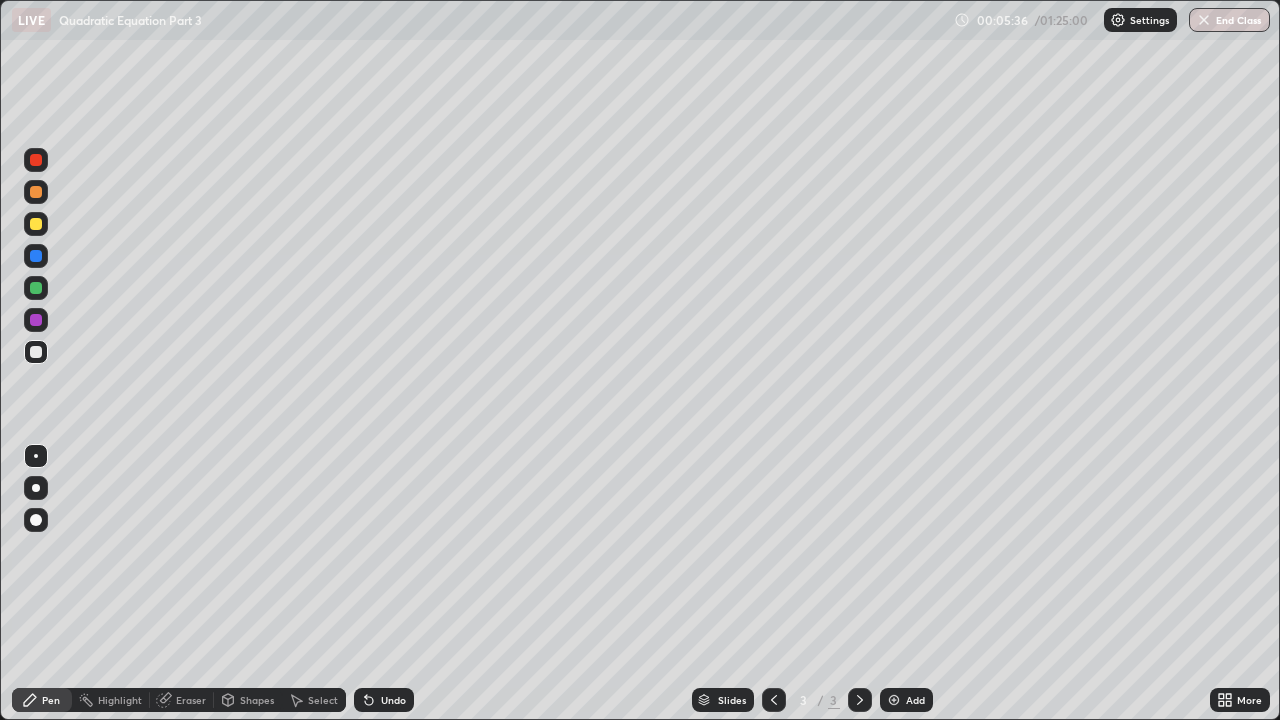 click on "Undo" at bounding box center (384, 700) 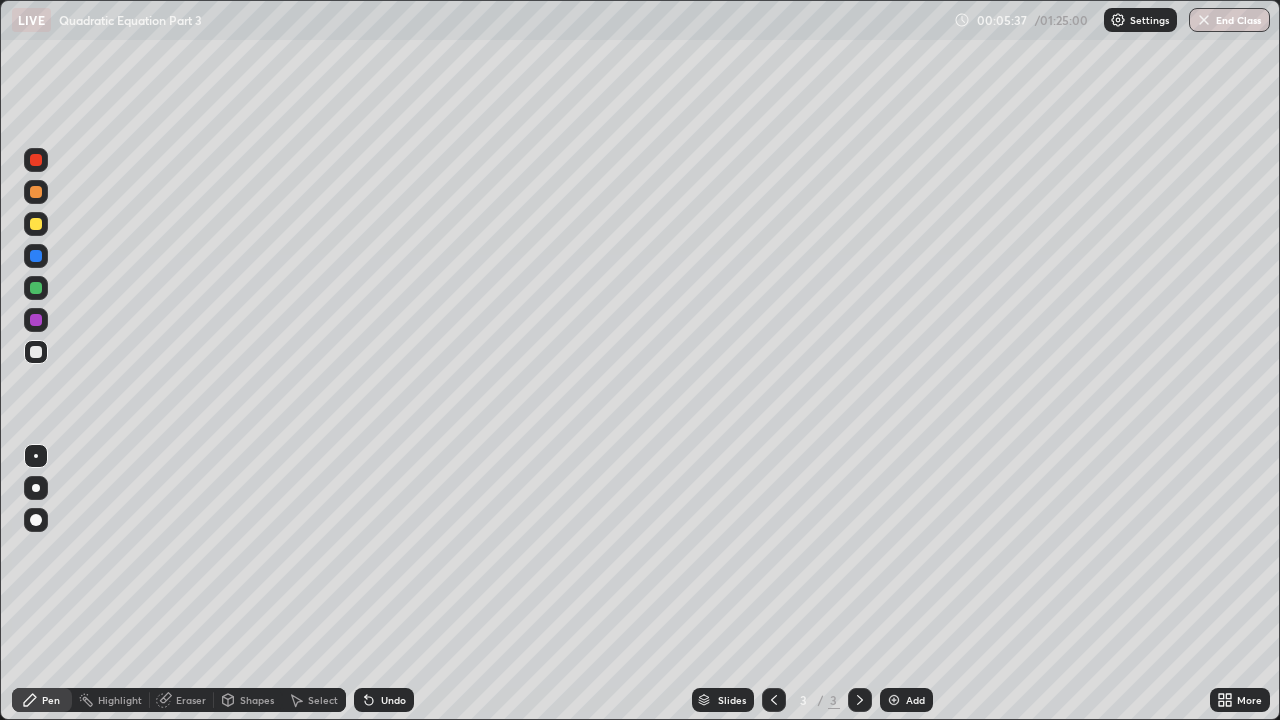 click 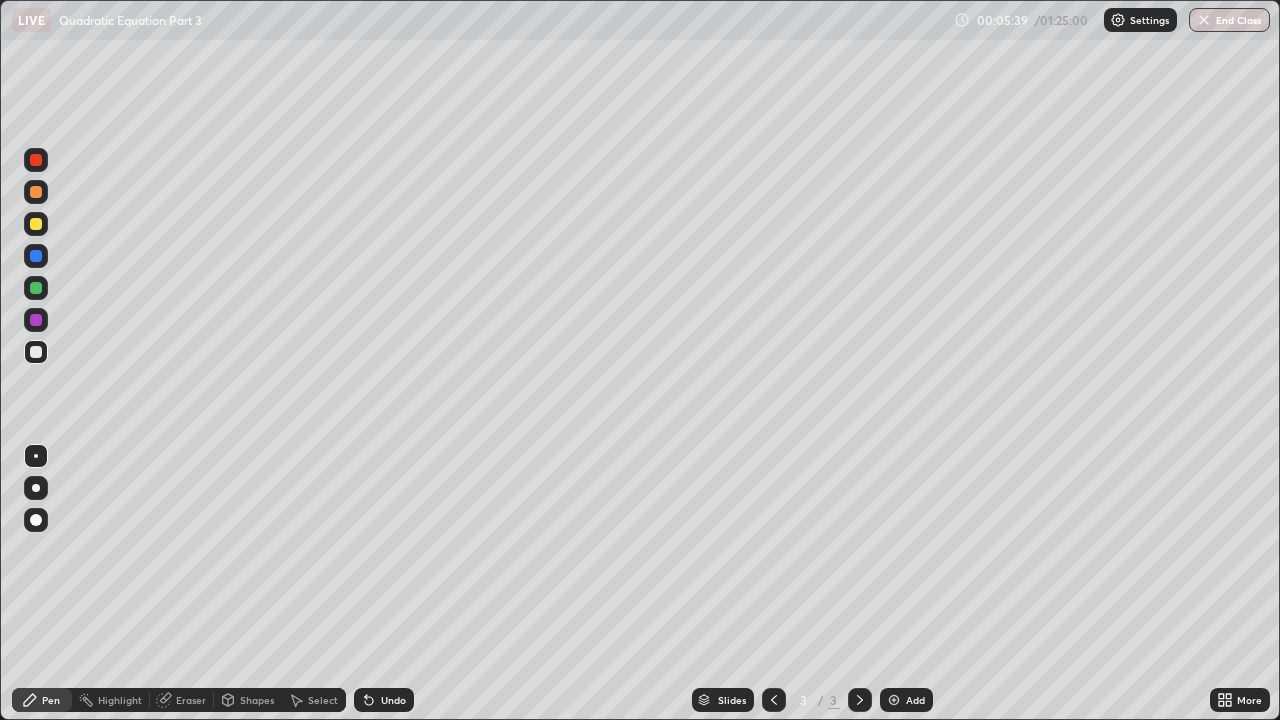 click 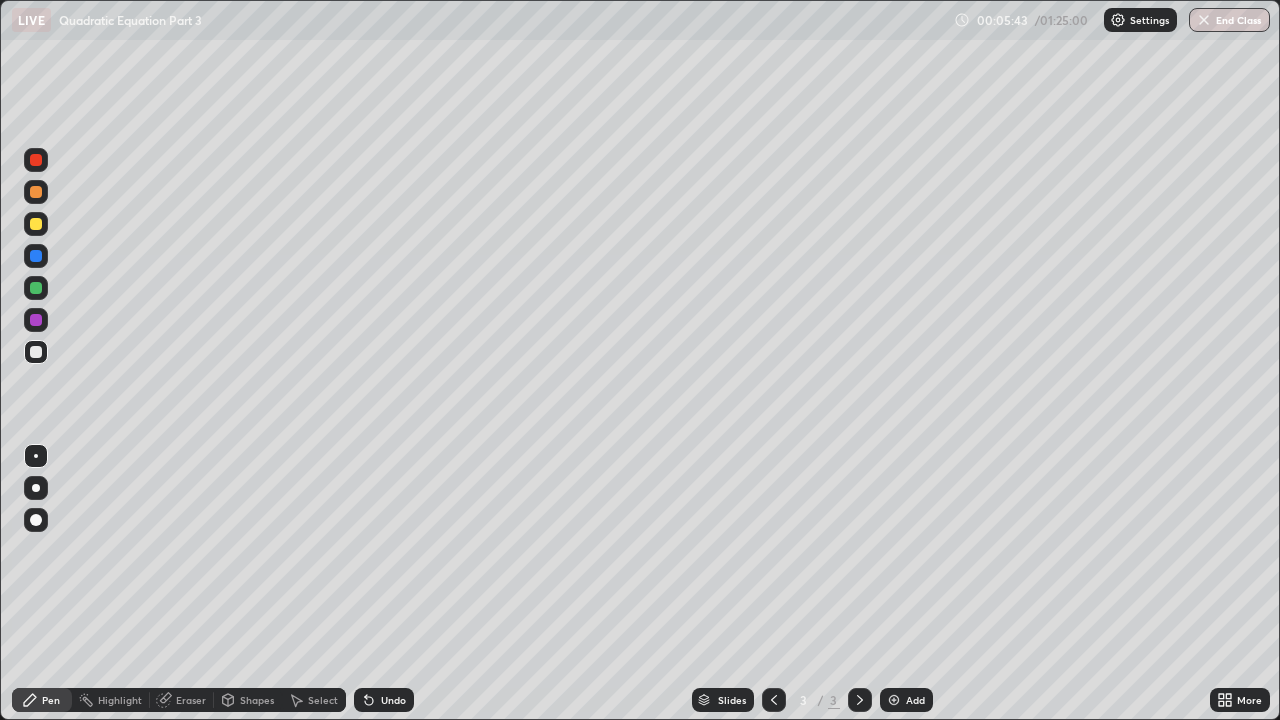 click 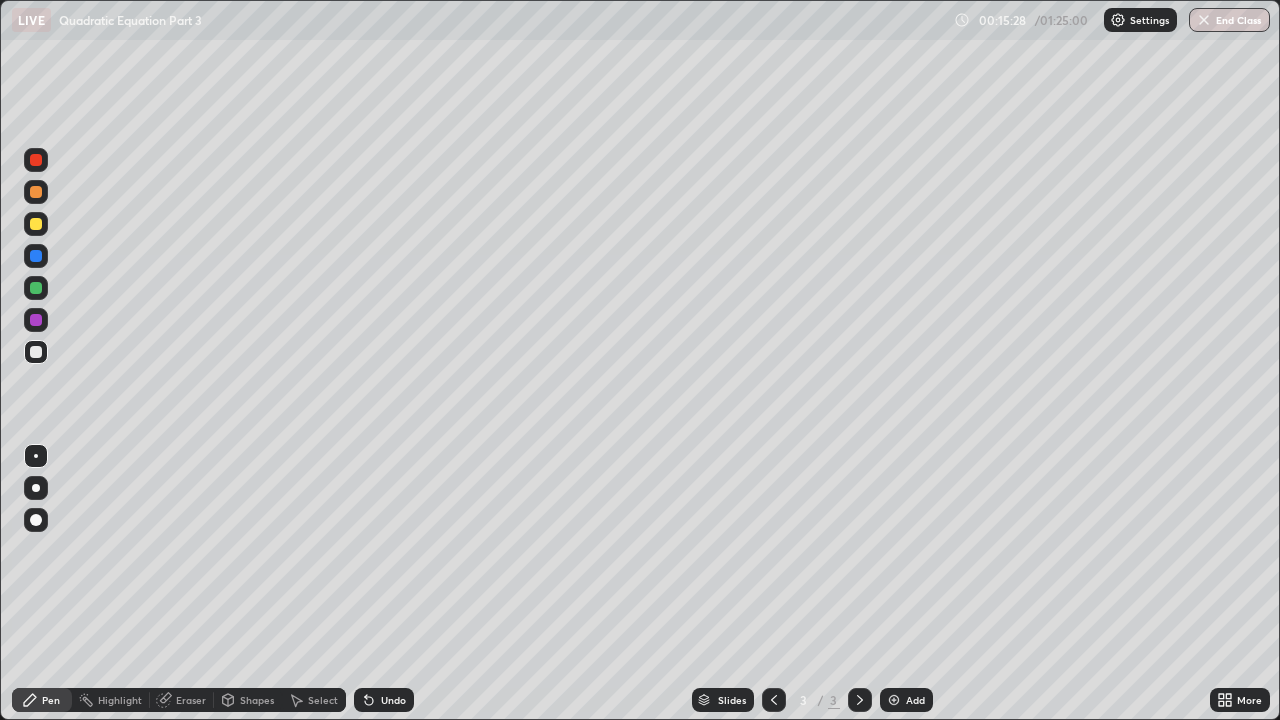 click at bounding box center (894, 700) 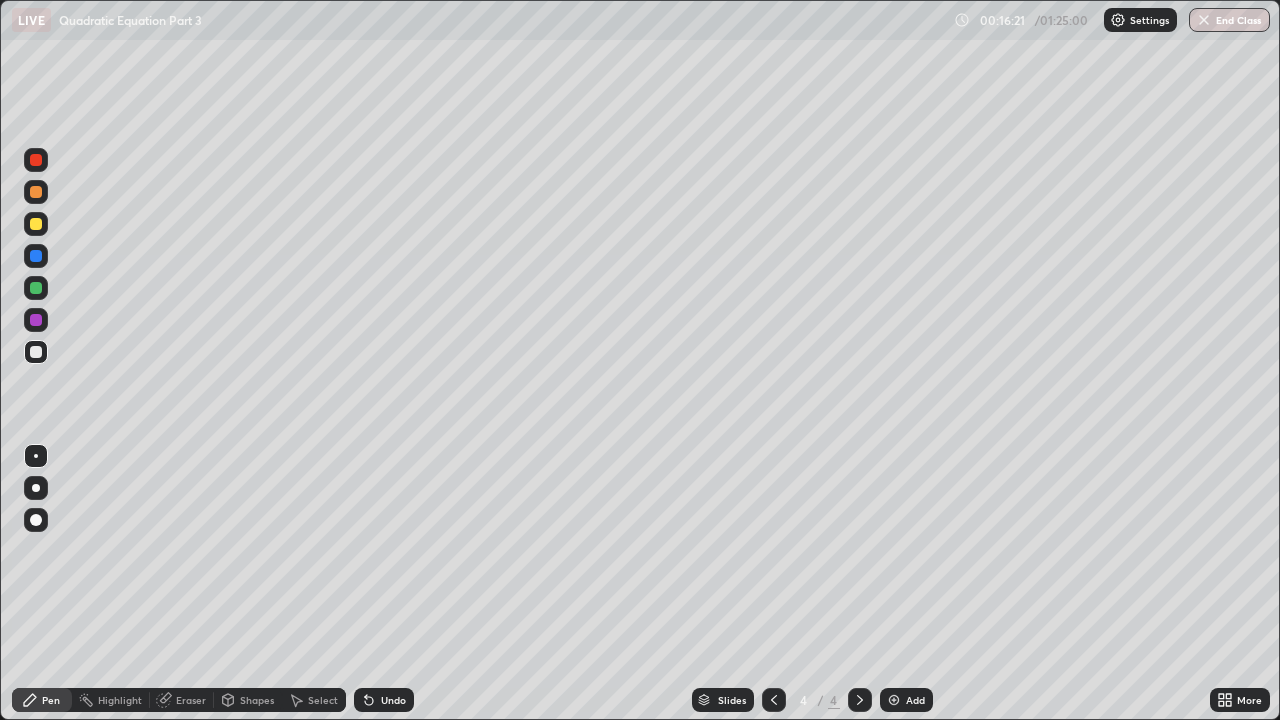 click on "Undo" at bounding box center [393, 700] 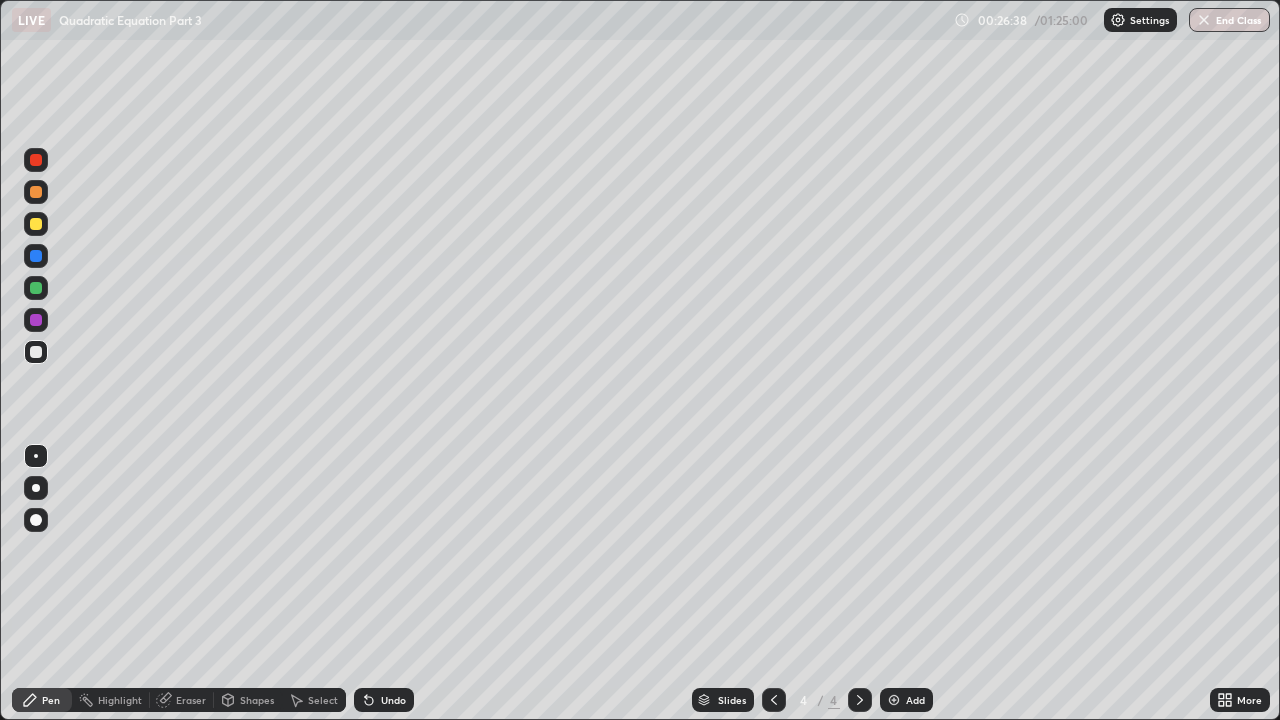 click on "Undo" at bounding box center (393, 700) 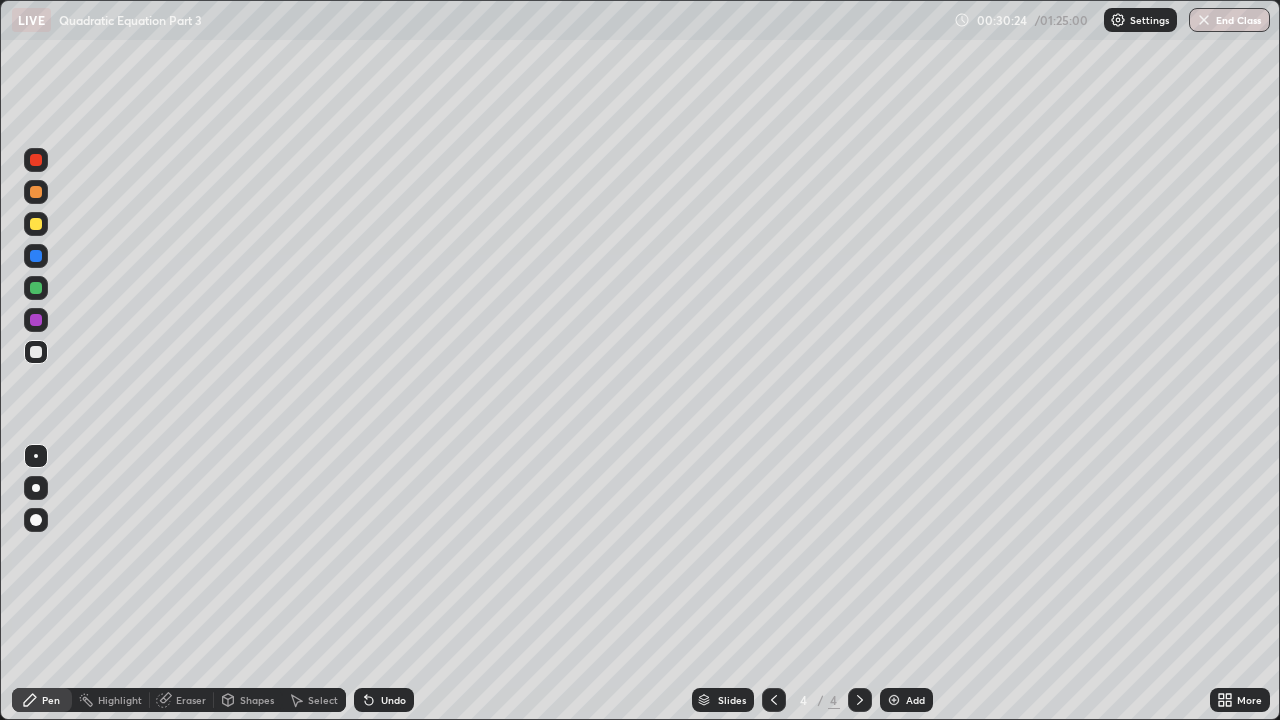 click at bounding box center (894, 700) 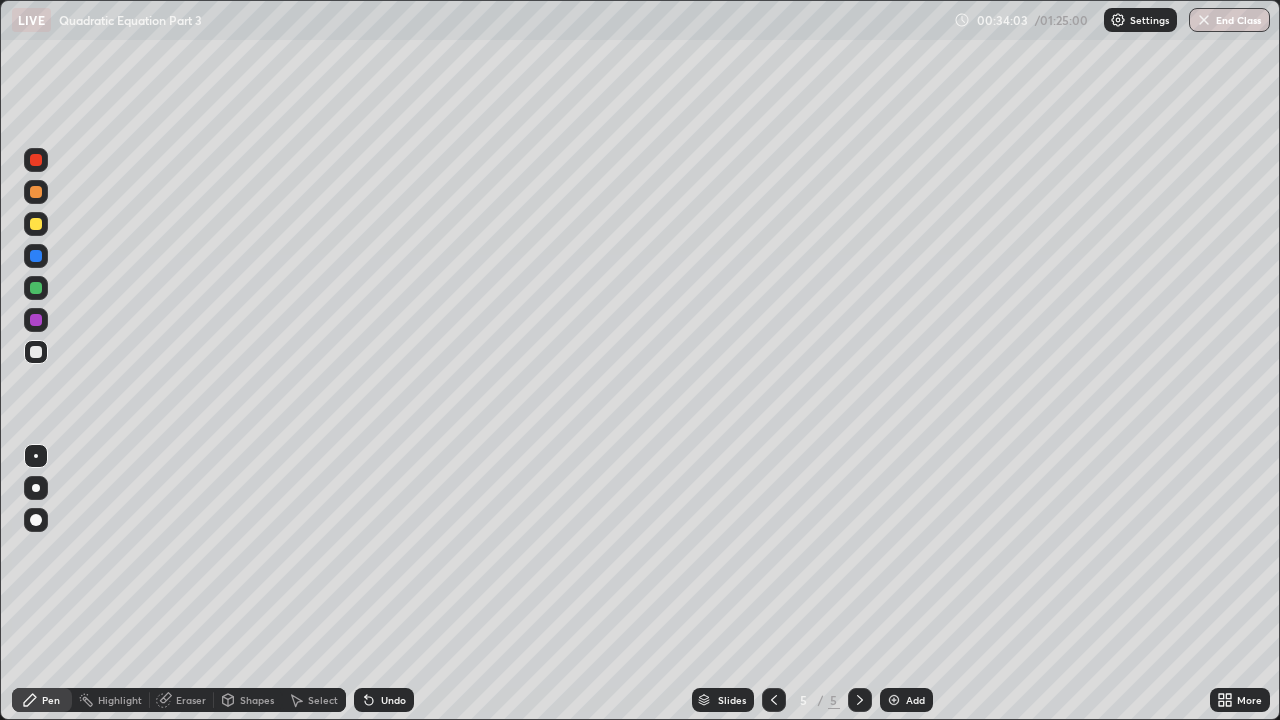 click on "Eraser" at bounding box center [191, 700] 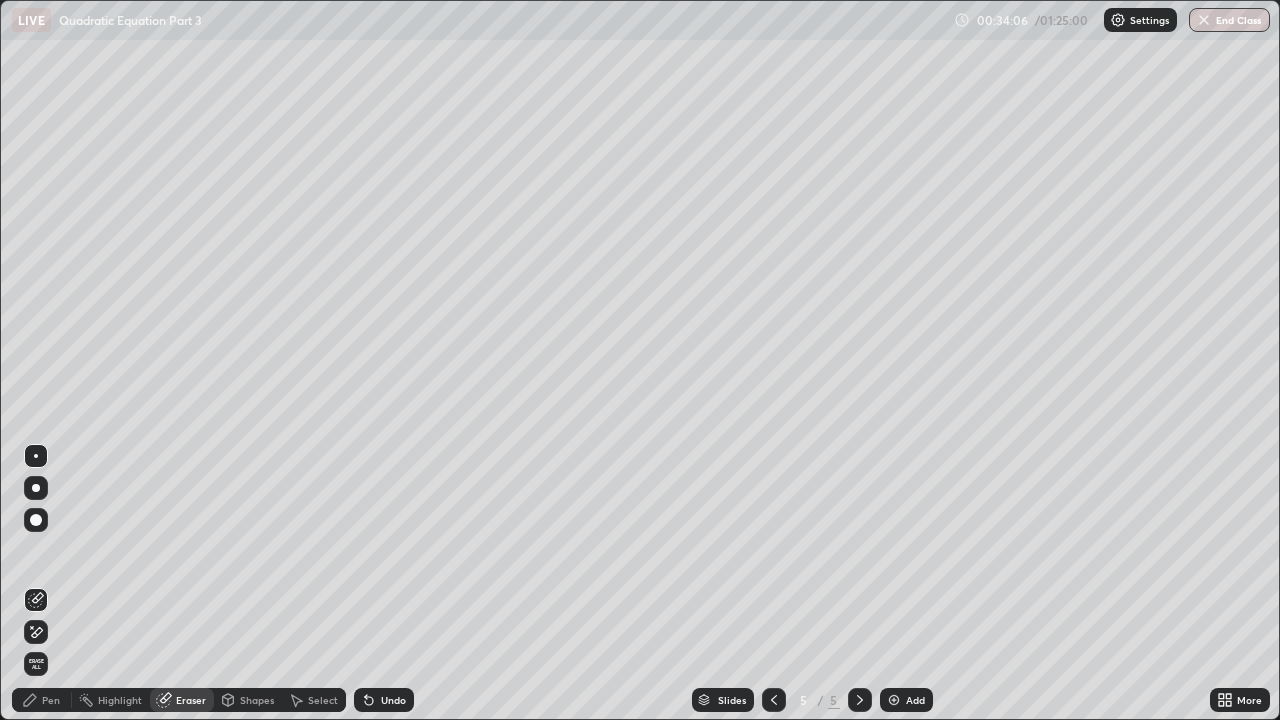 click on "Pen" at bounding box center [51, 700] 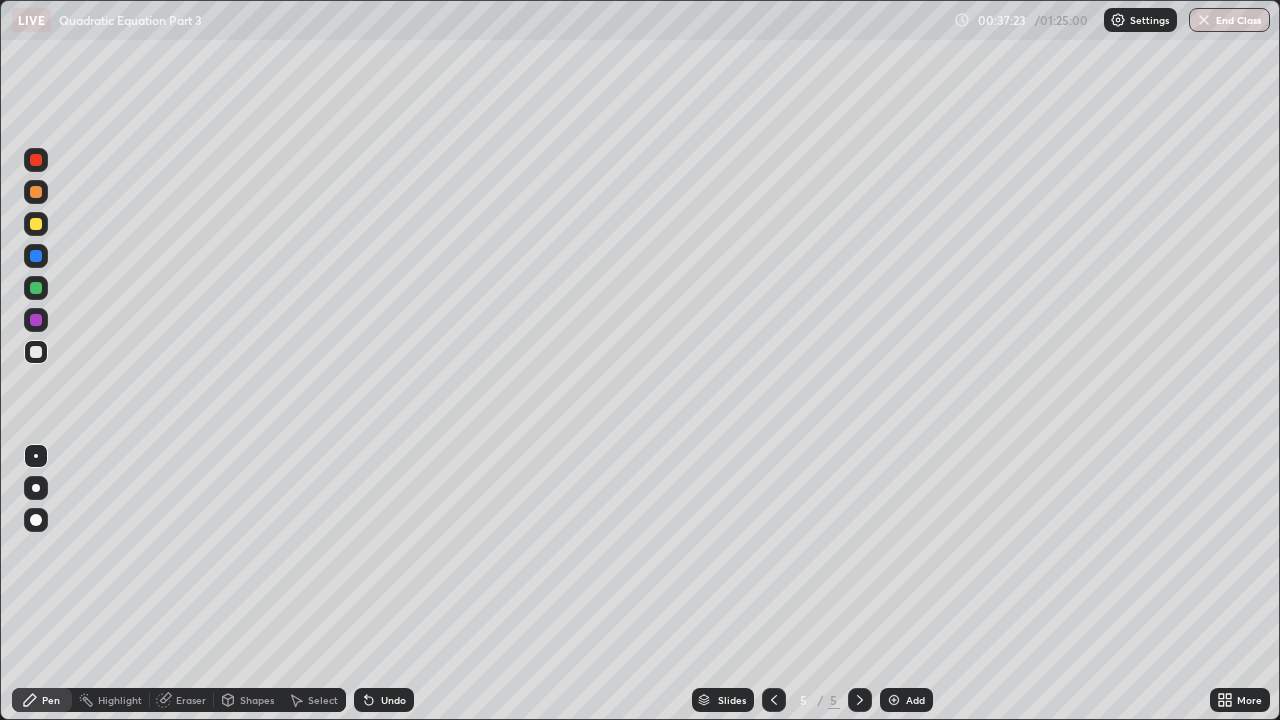 click at bounding box center [894, 700] 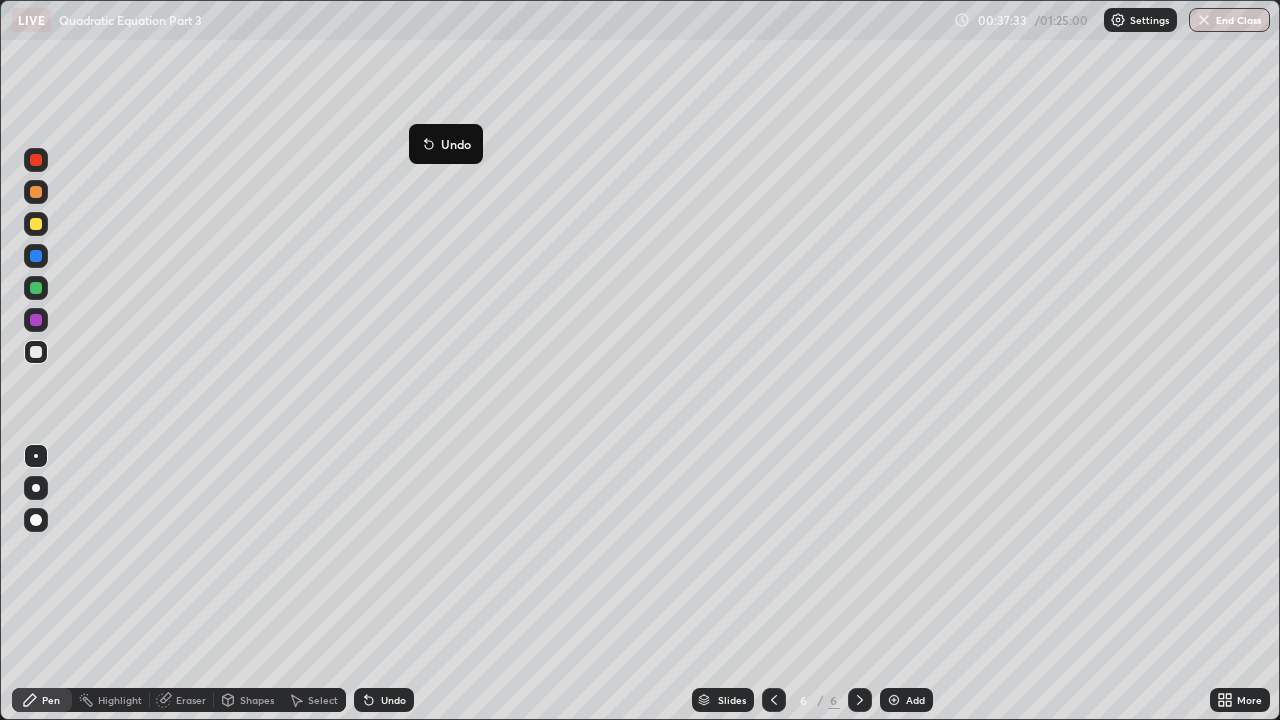 click on "Undo" at bounding box center (446, 144) 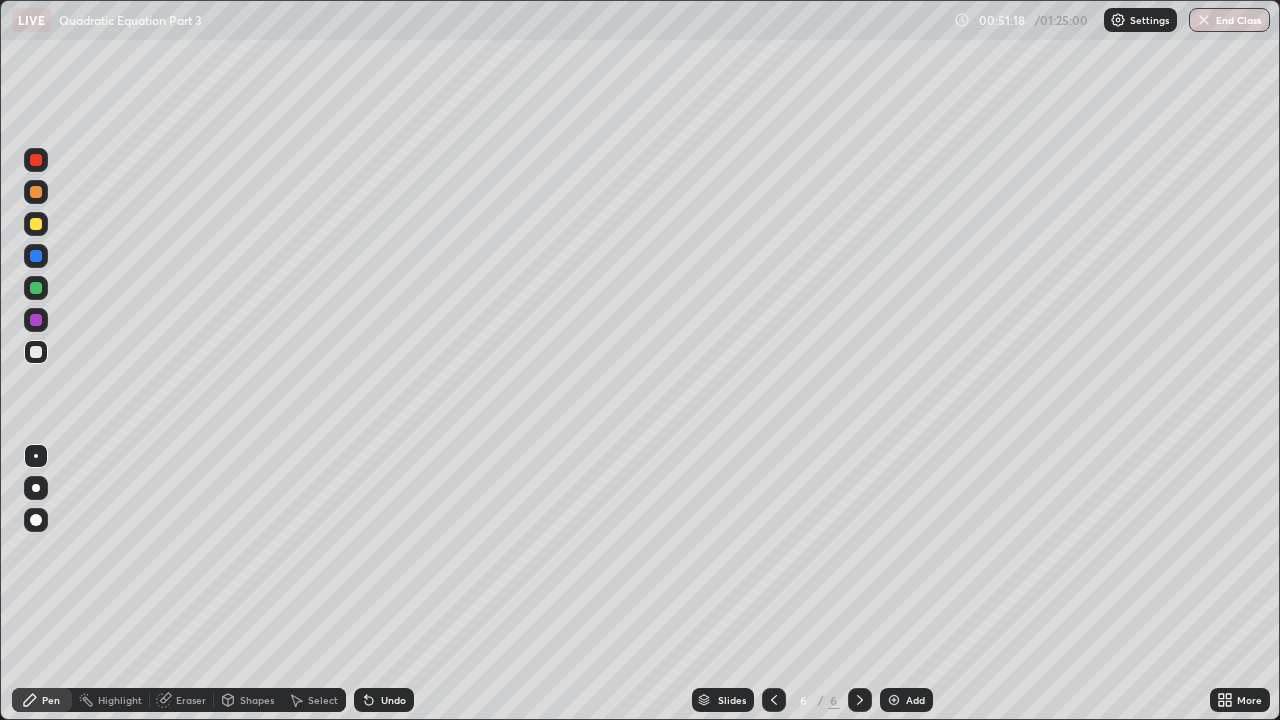 click on "Undo" at bounding box center (393, 700) 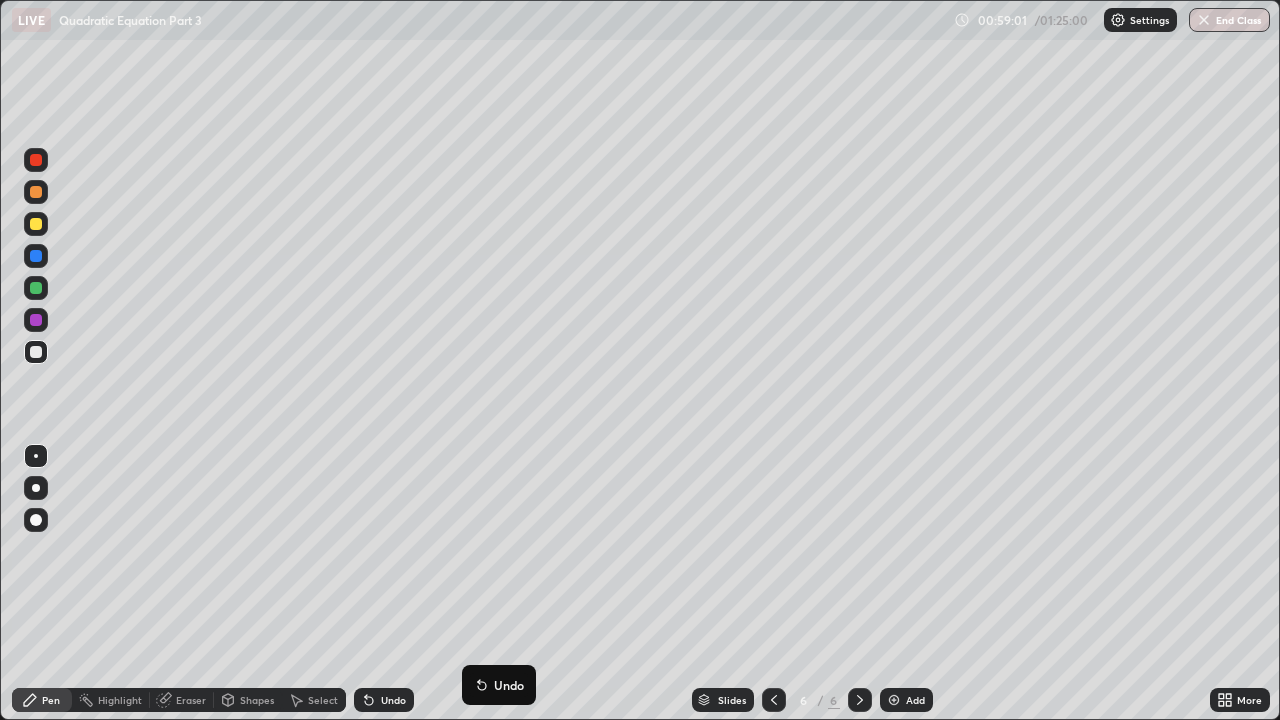 click on "Undo" at bounding box center (393, 700) 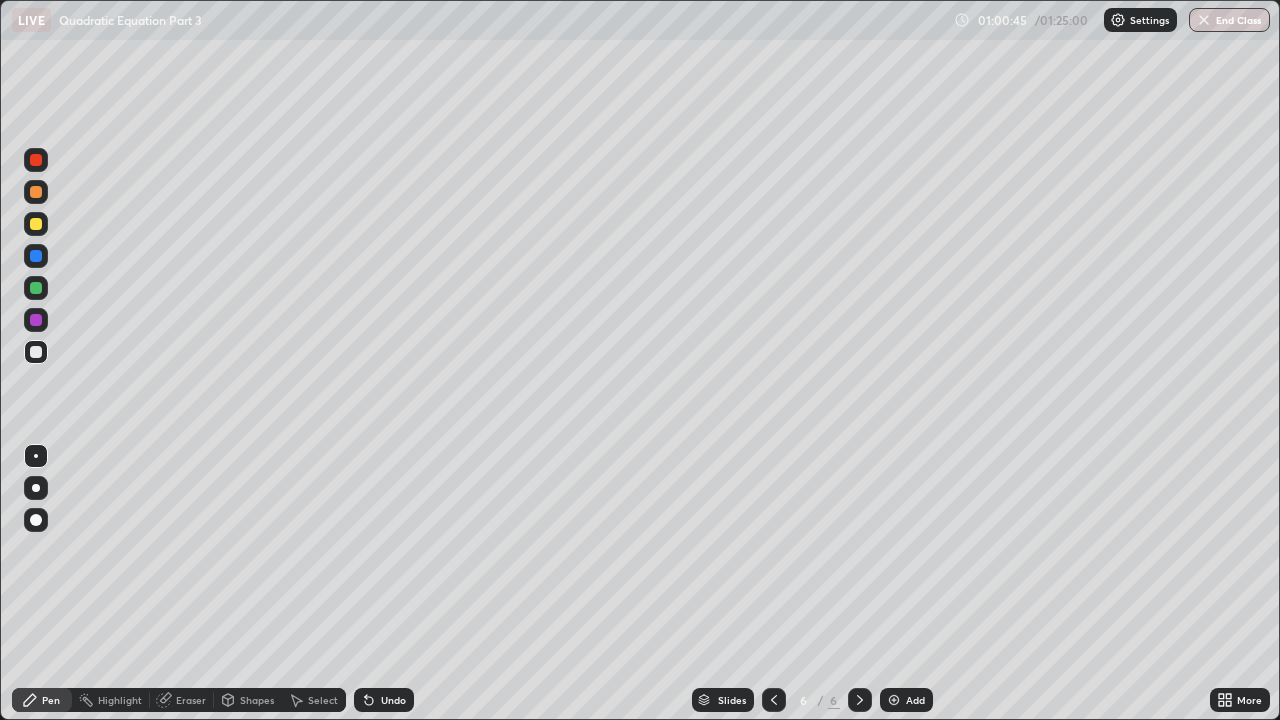 click at bounding box center [894, 700] 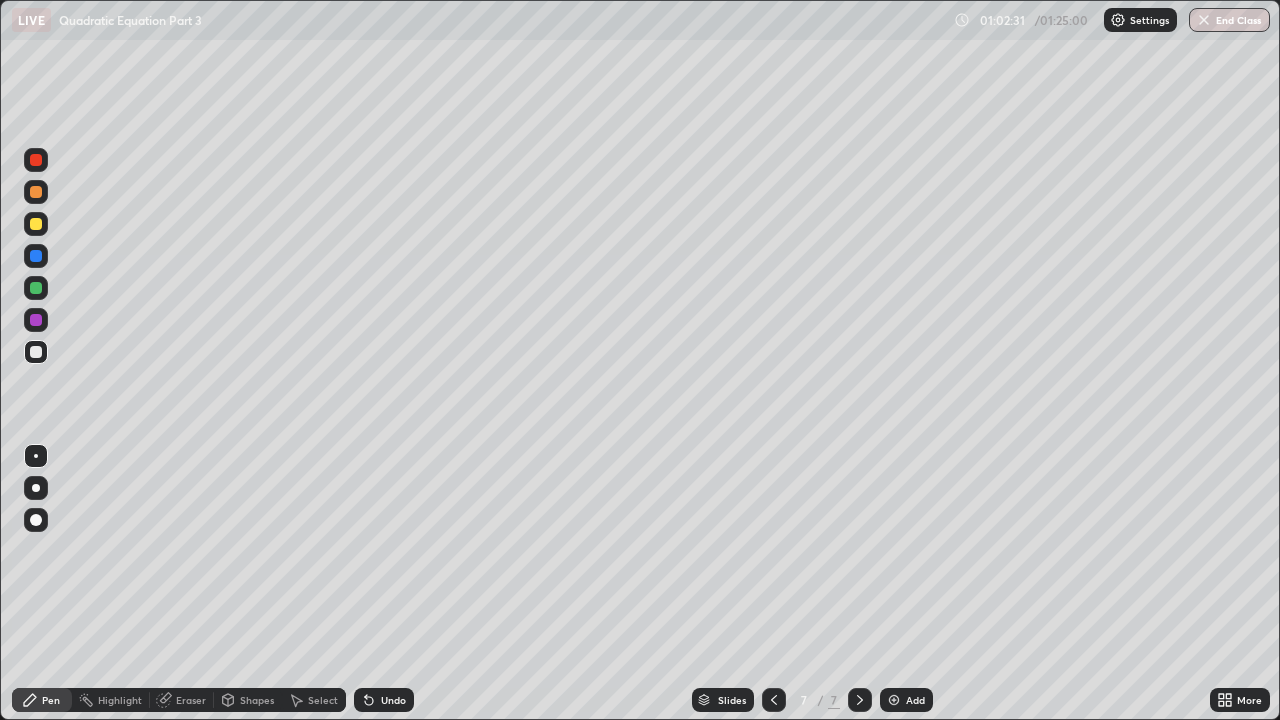 click at bounding box center (894, 700) 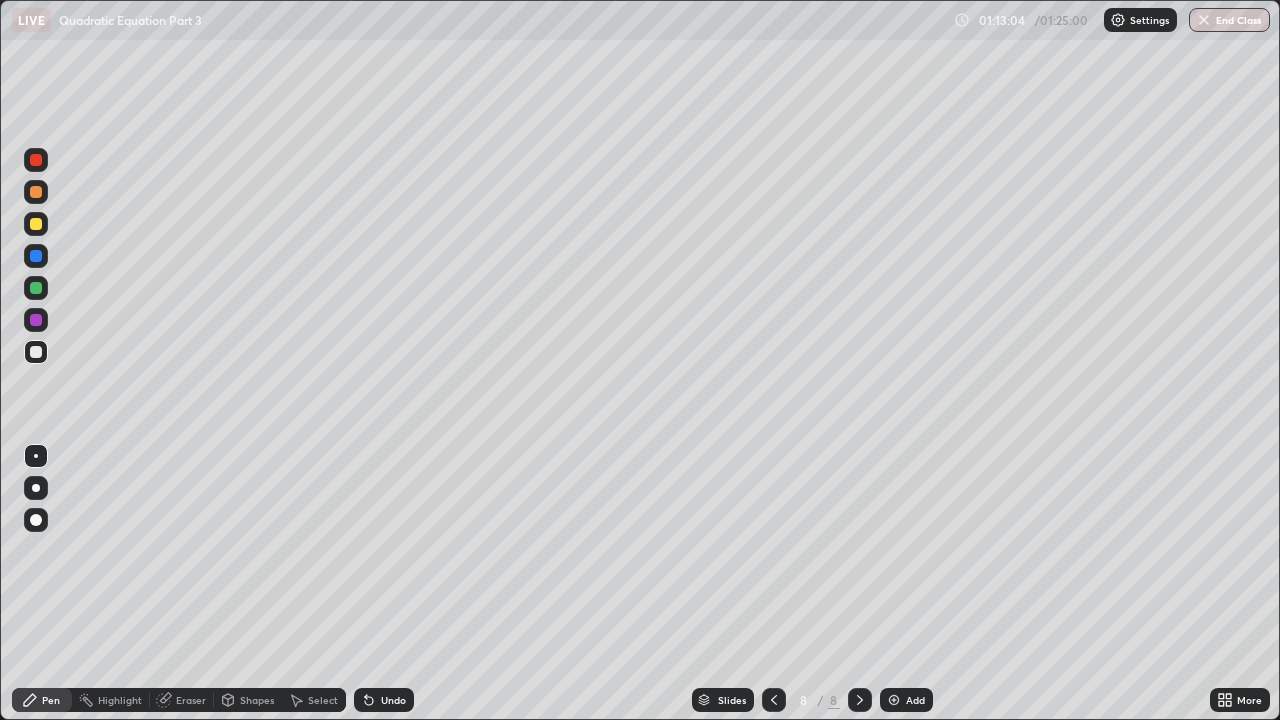 click at bounding box center (894, 700) 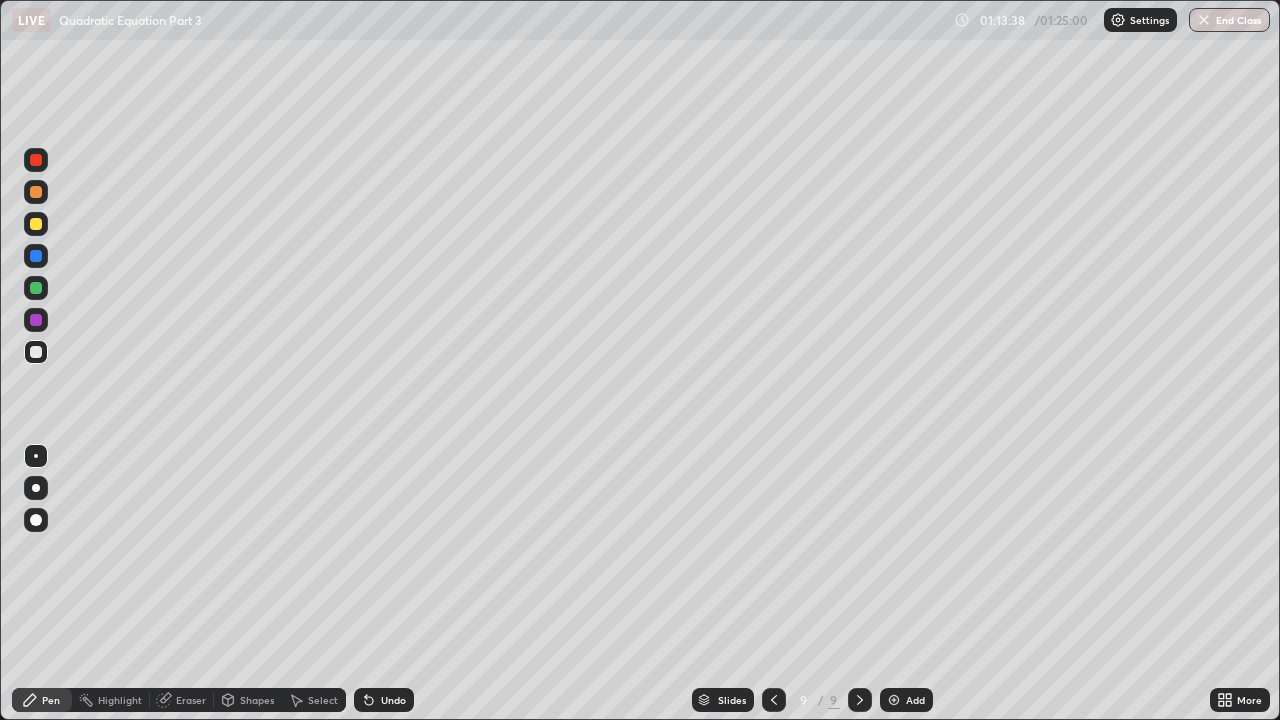 click on "Eraser" at bounding box center (191, 700) 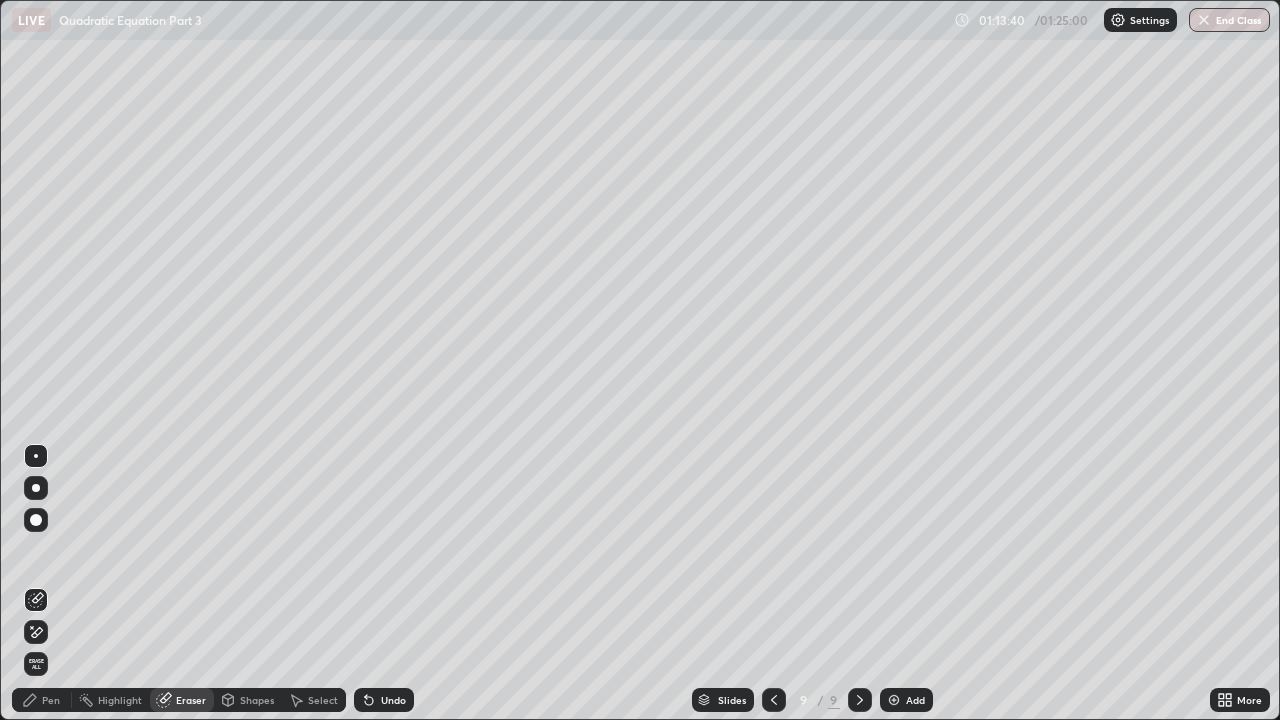 click on "Pen" at bounding box center [42, 700] 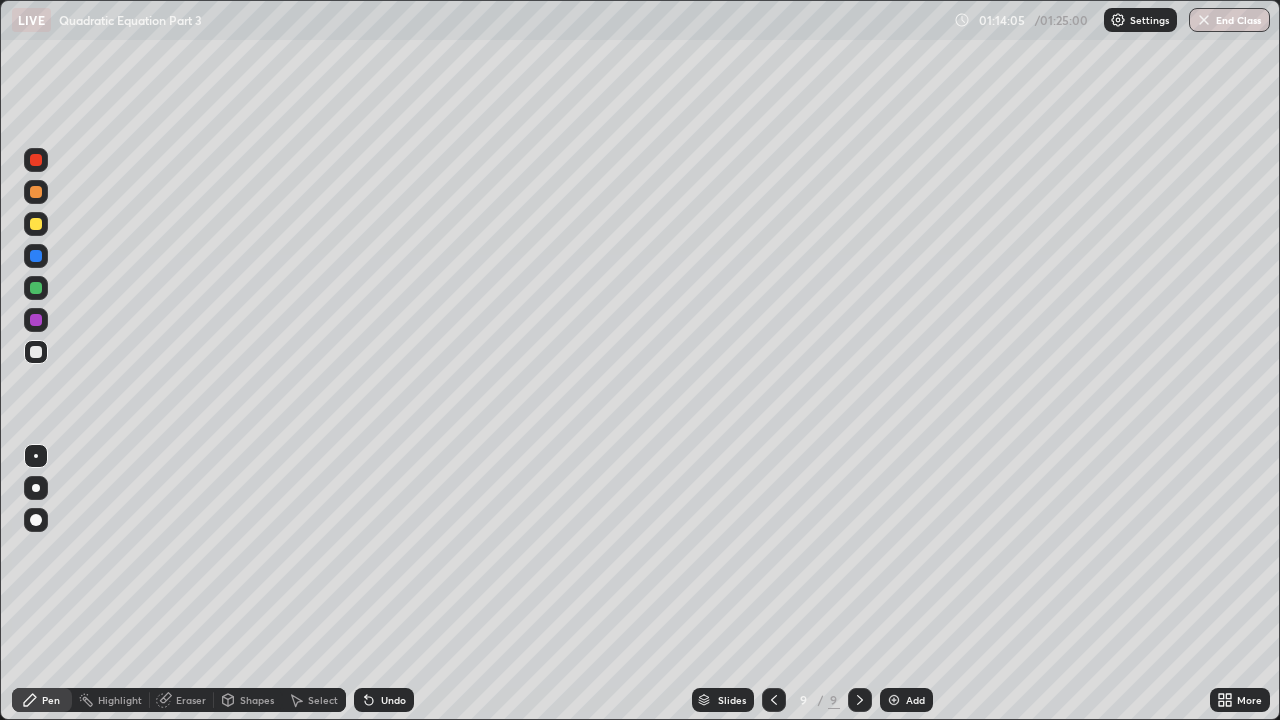 click on "Eraser" at bounding box center [191, 700] 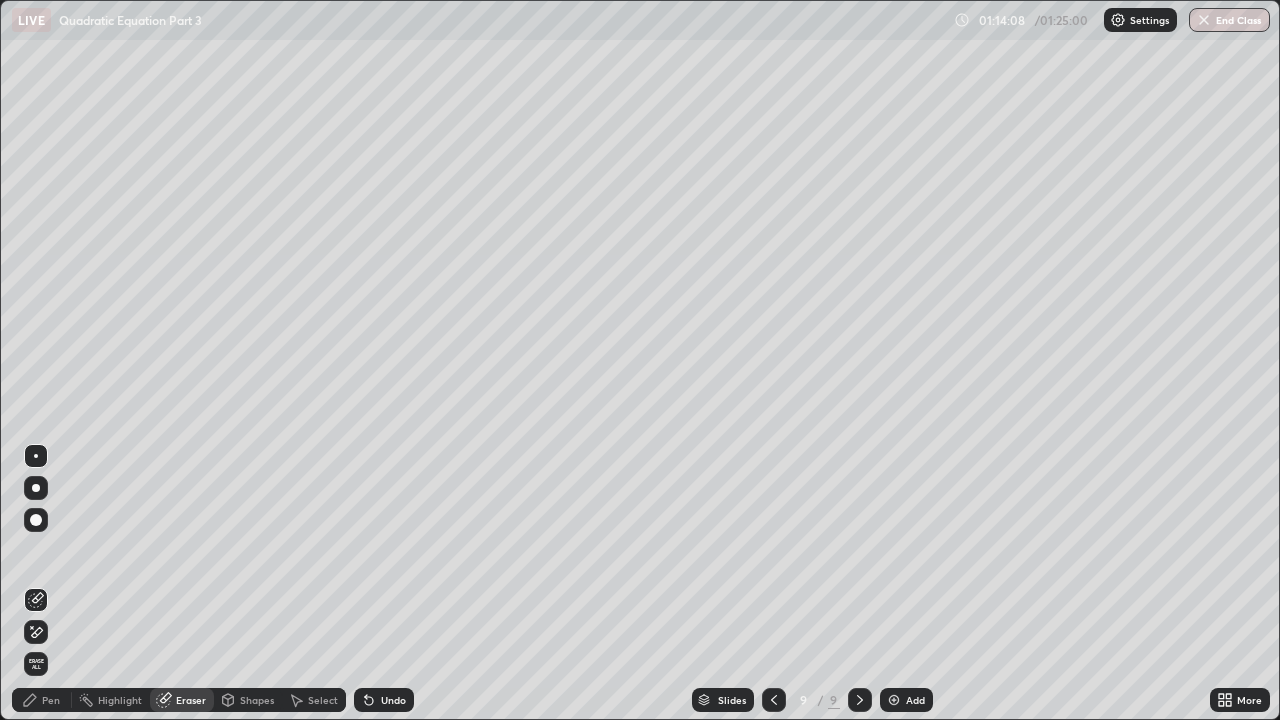 click on "Pen" at bounding box center [51, 700] 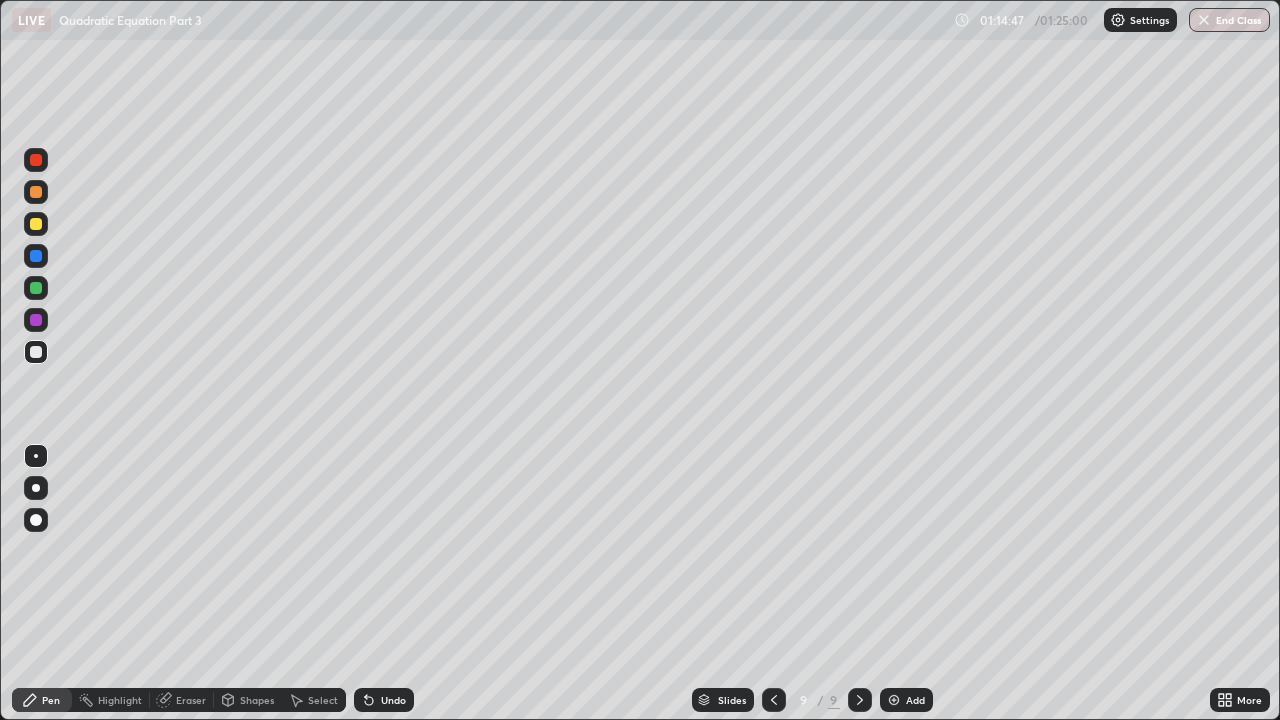 click 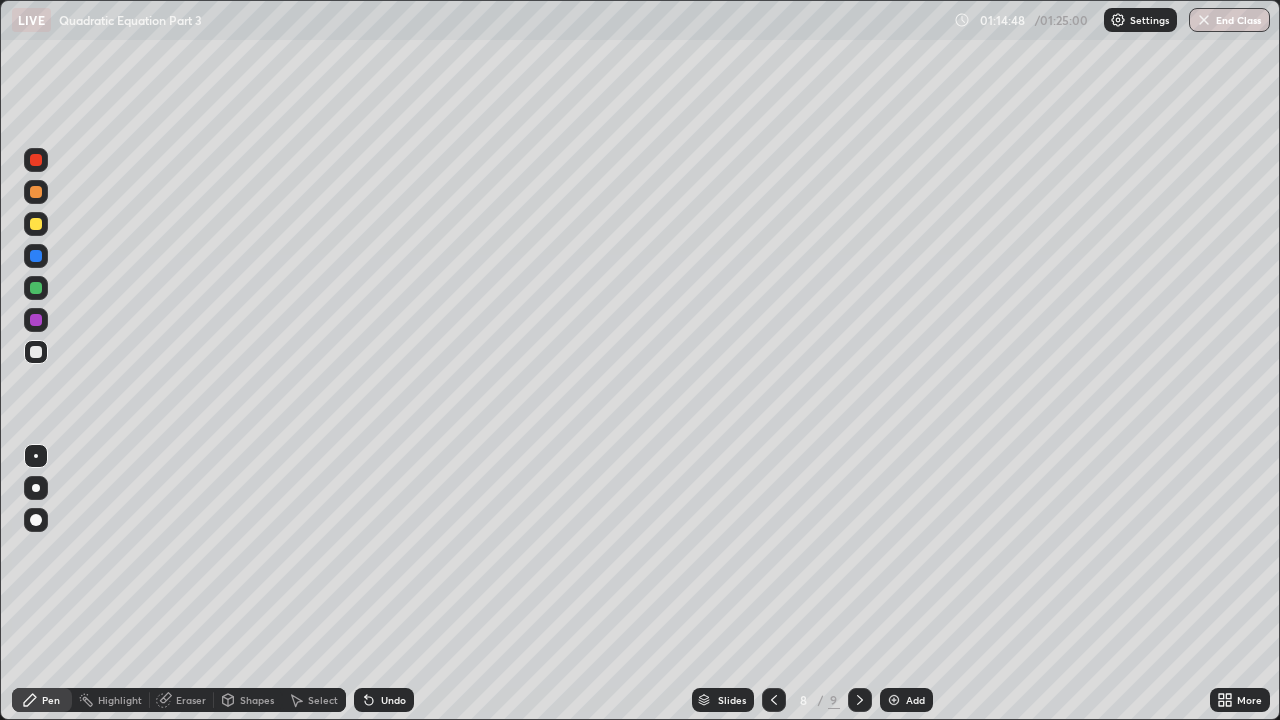 click 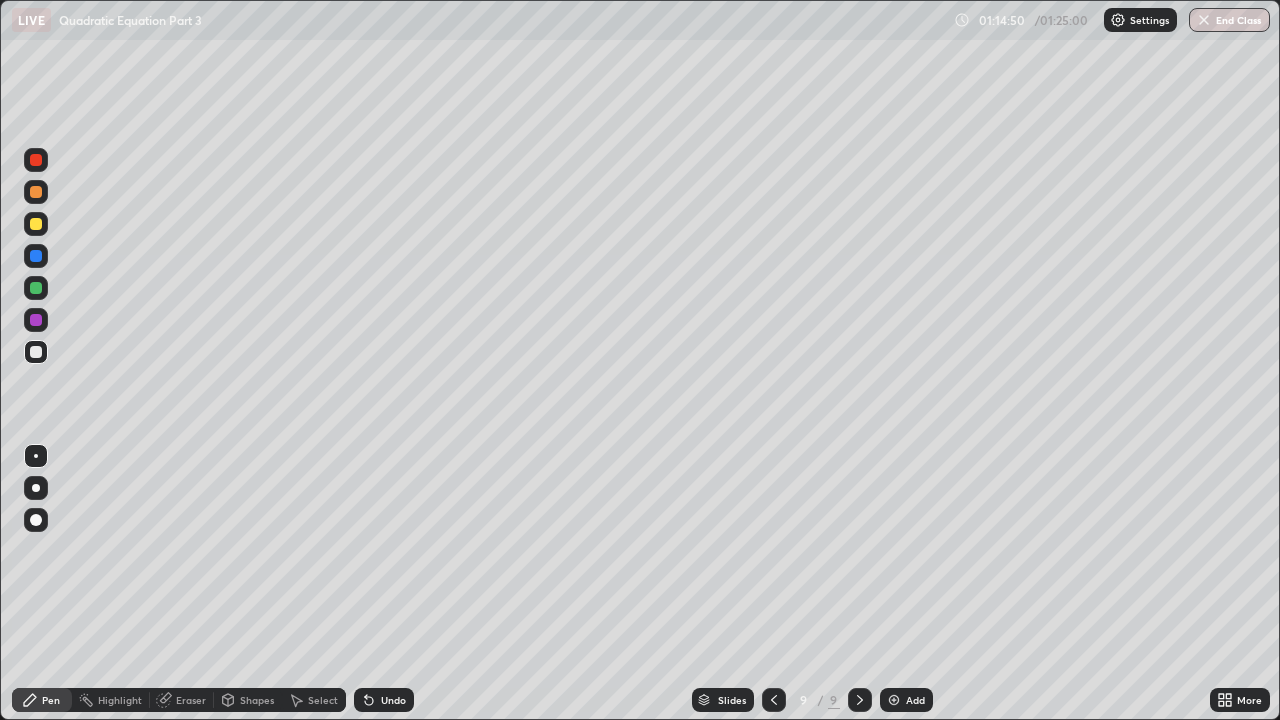 click on "Eraser" at bounding box center (191, 700) 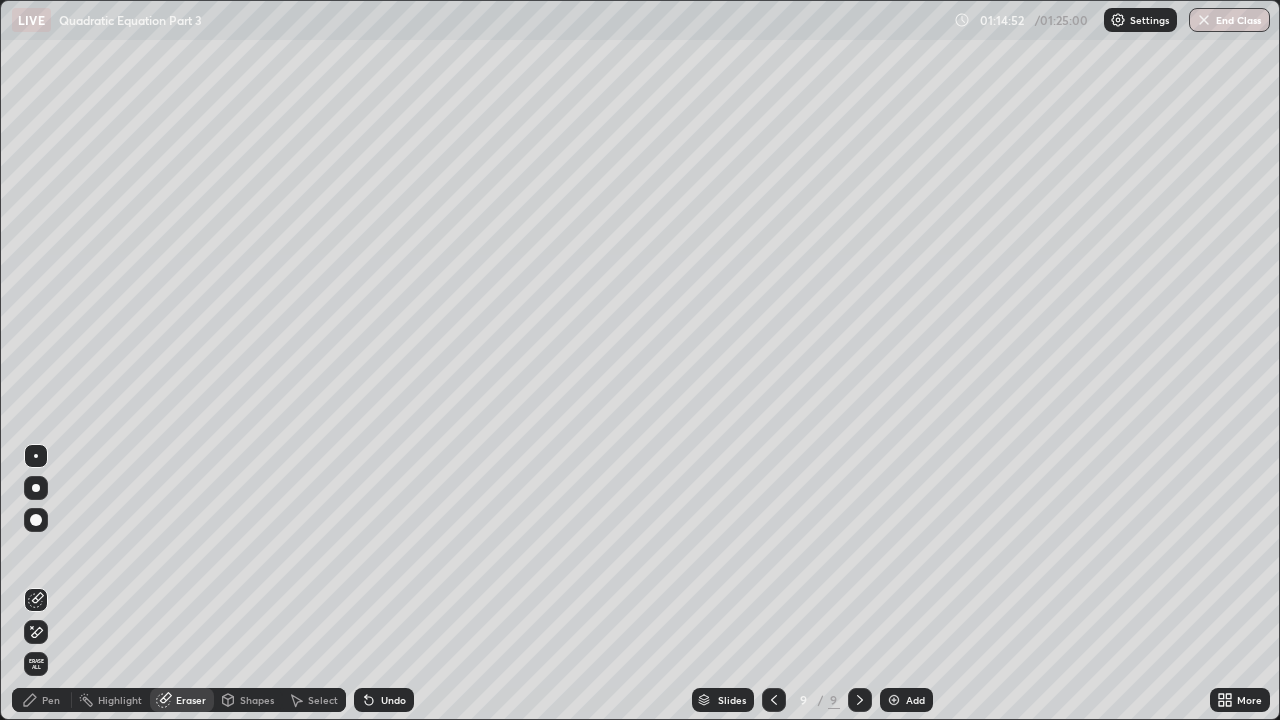 click on "Pen" at bounding box center (42, 700) 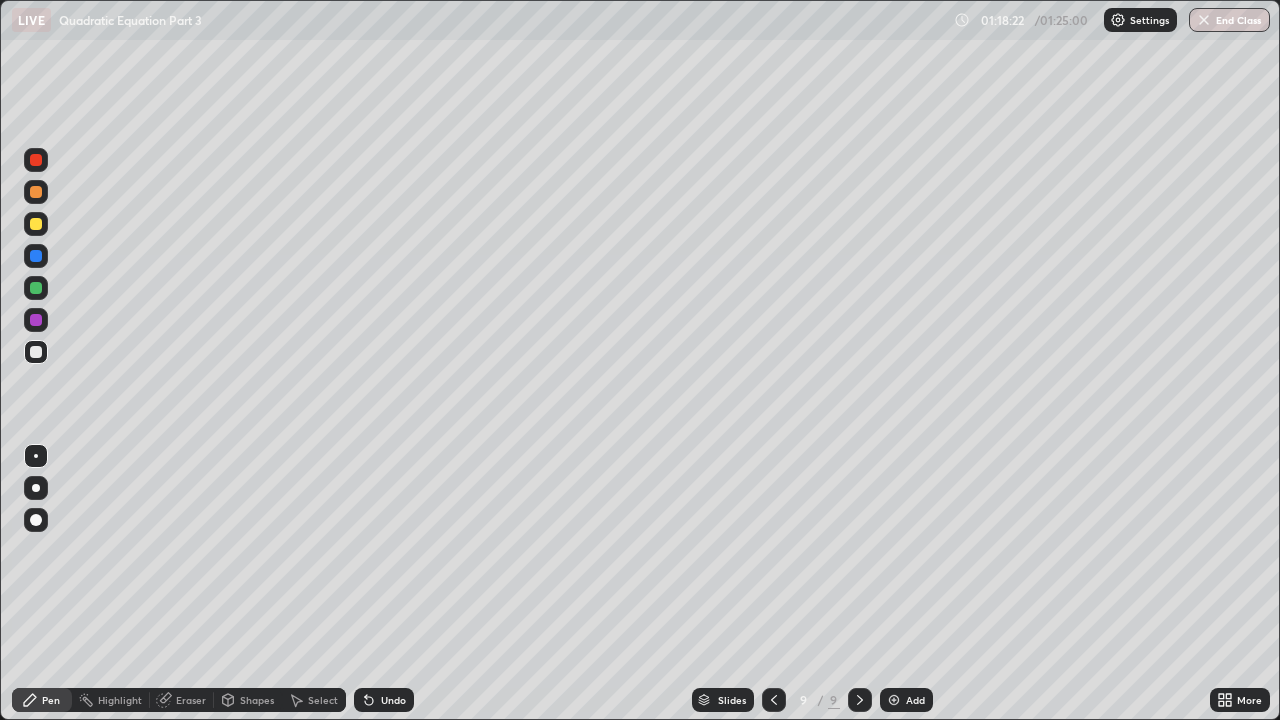 click on "Undo" at bounding box center [384, 700] 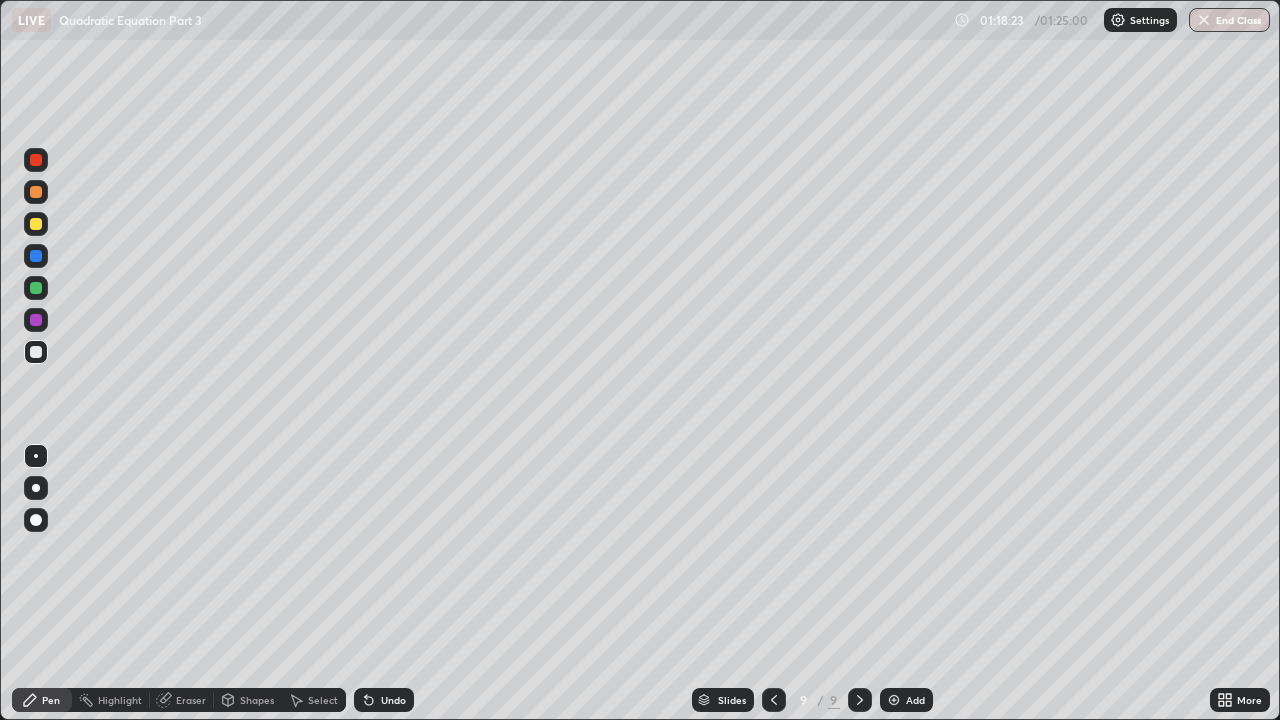 click on "Undo" at bounding box center [393, 700] 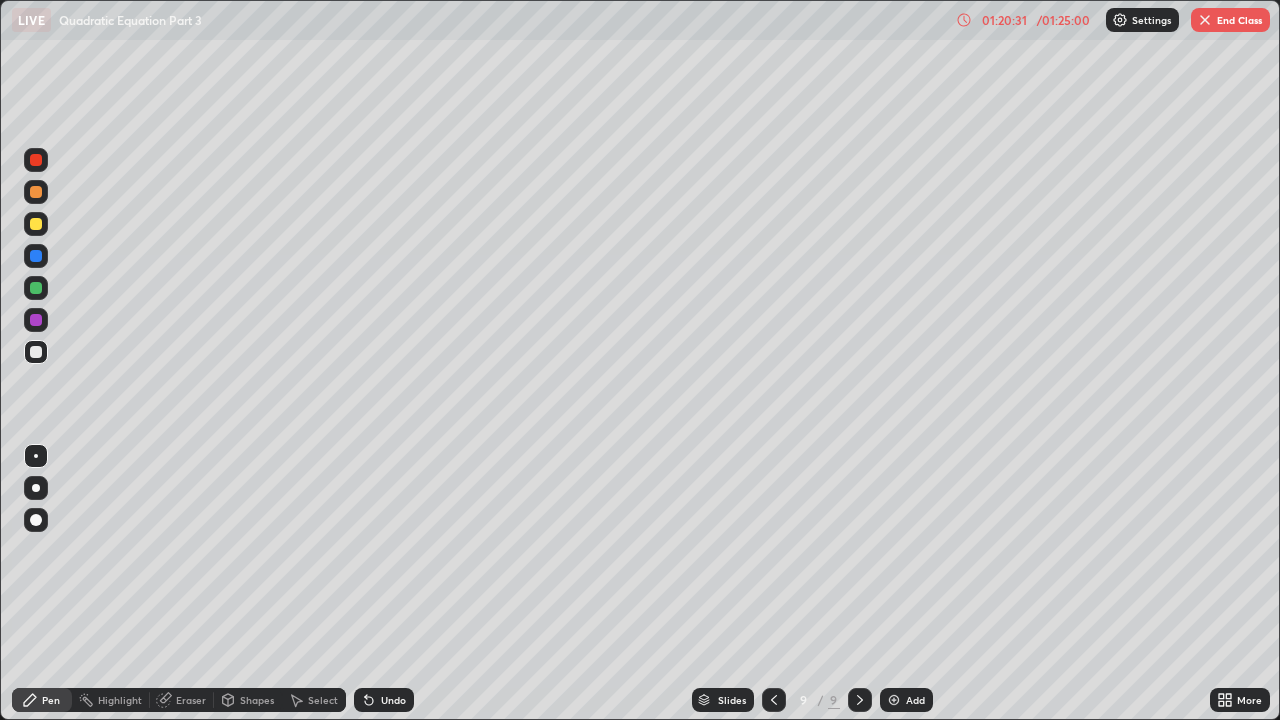 click on "End Class" at bounding box center [1230, 20] 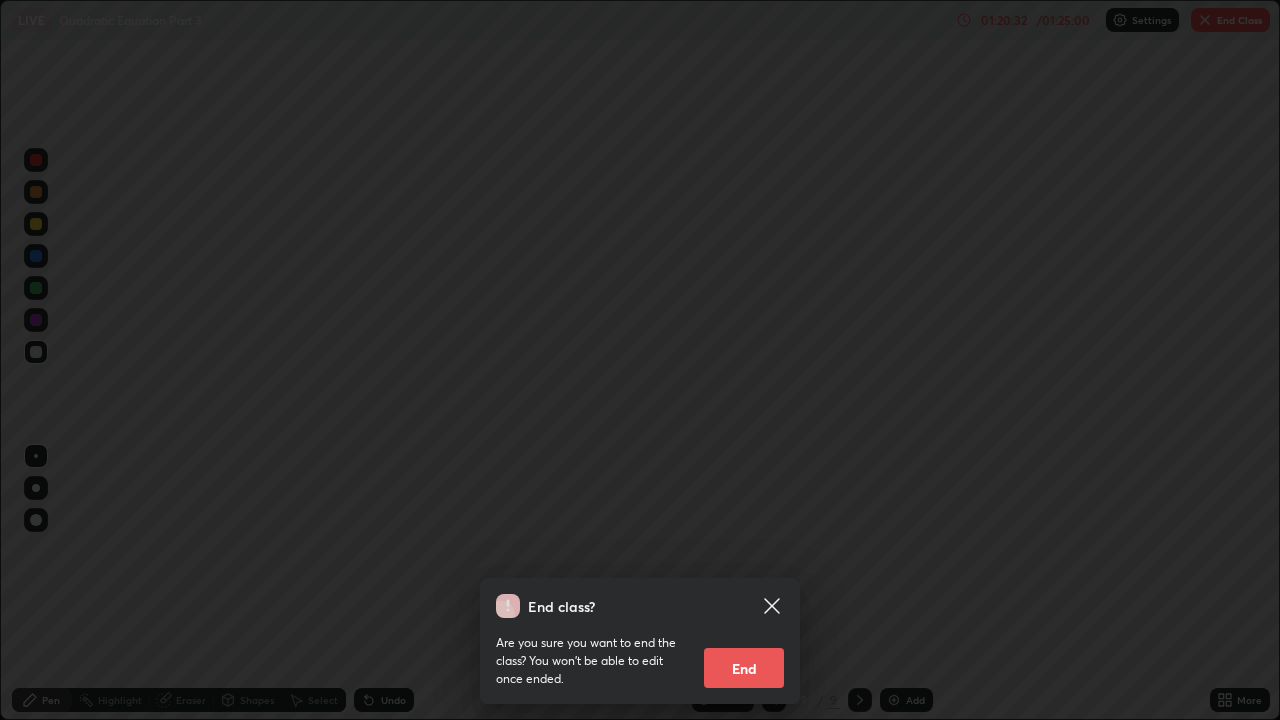 click on "End" at bounding box center [744, 668] 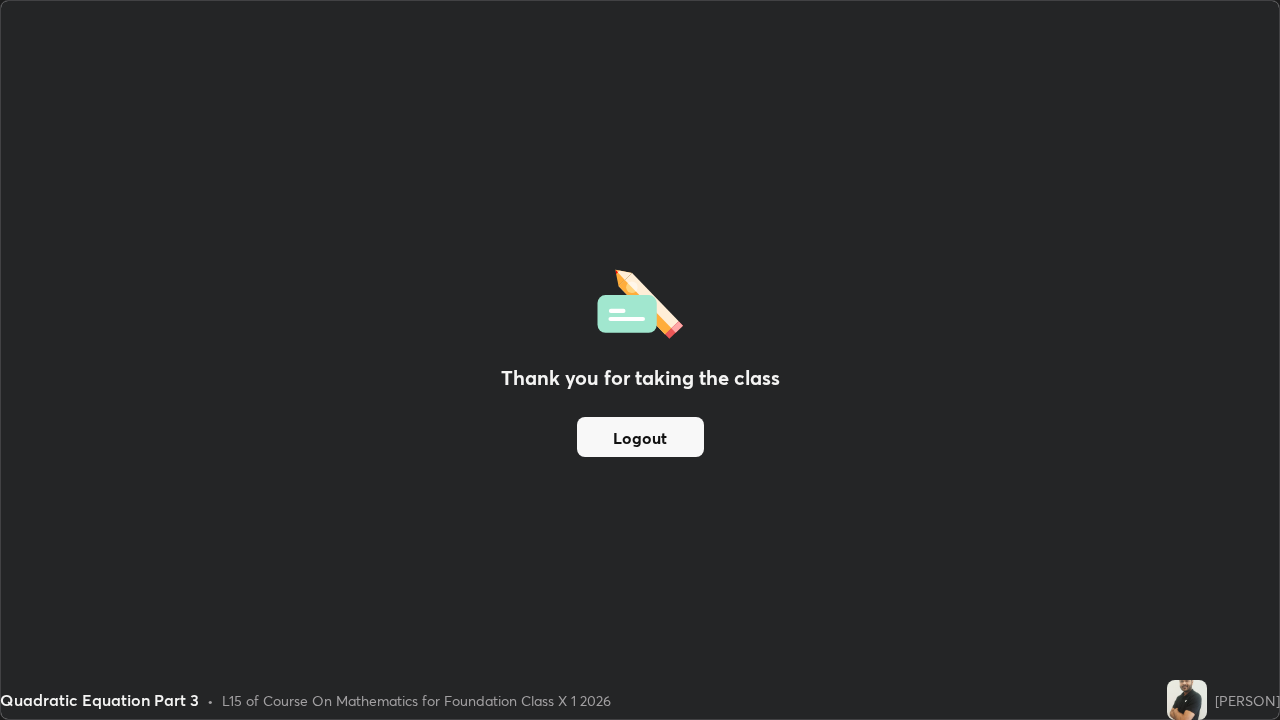 click on "Thank you for taking the class Logout" at bounding box center [640, 360] 